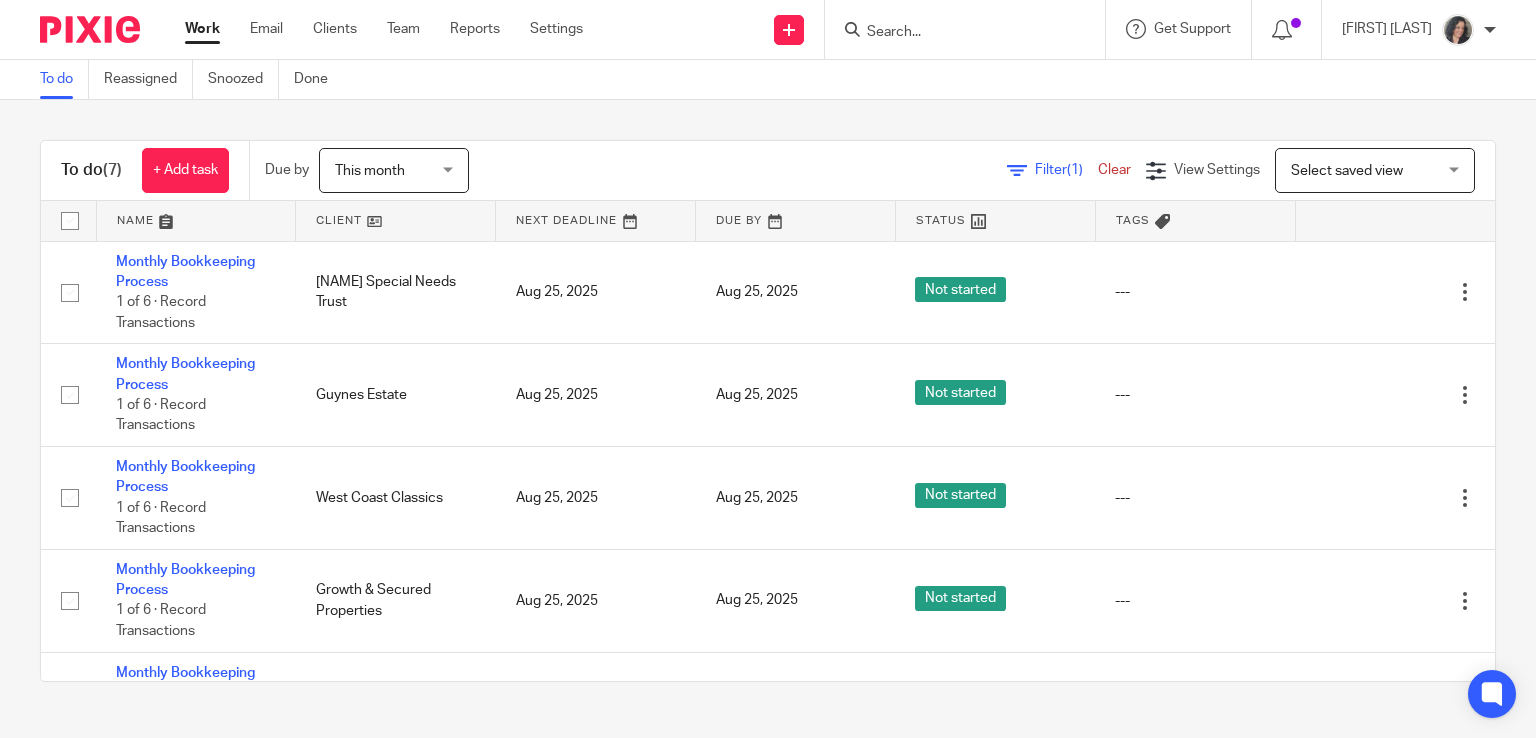 scroll, scrollTop: 0, scrollLeft: 0, axis: both 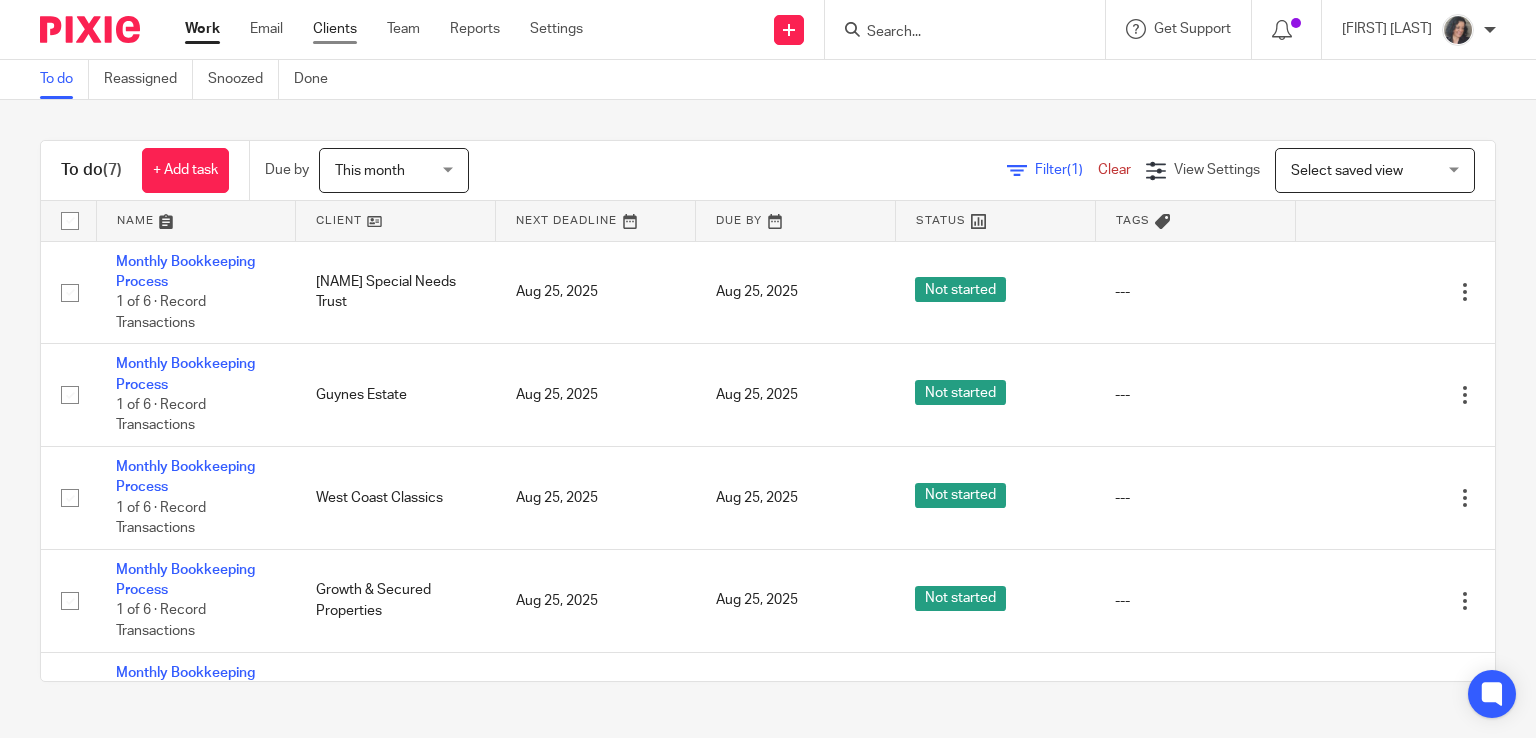 click on "Clients" at bounding box center (335, 29) 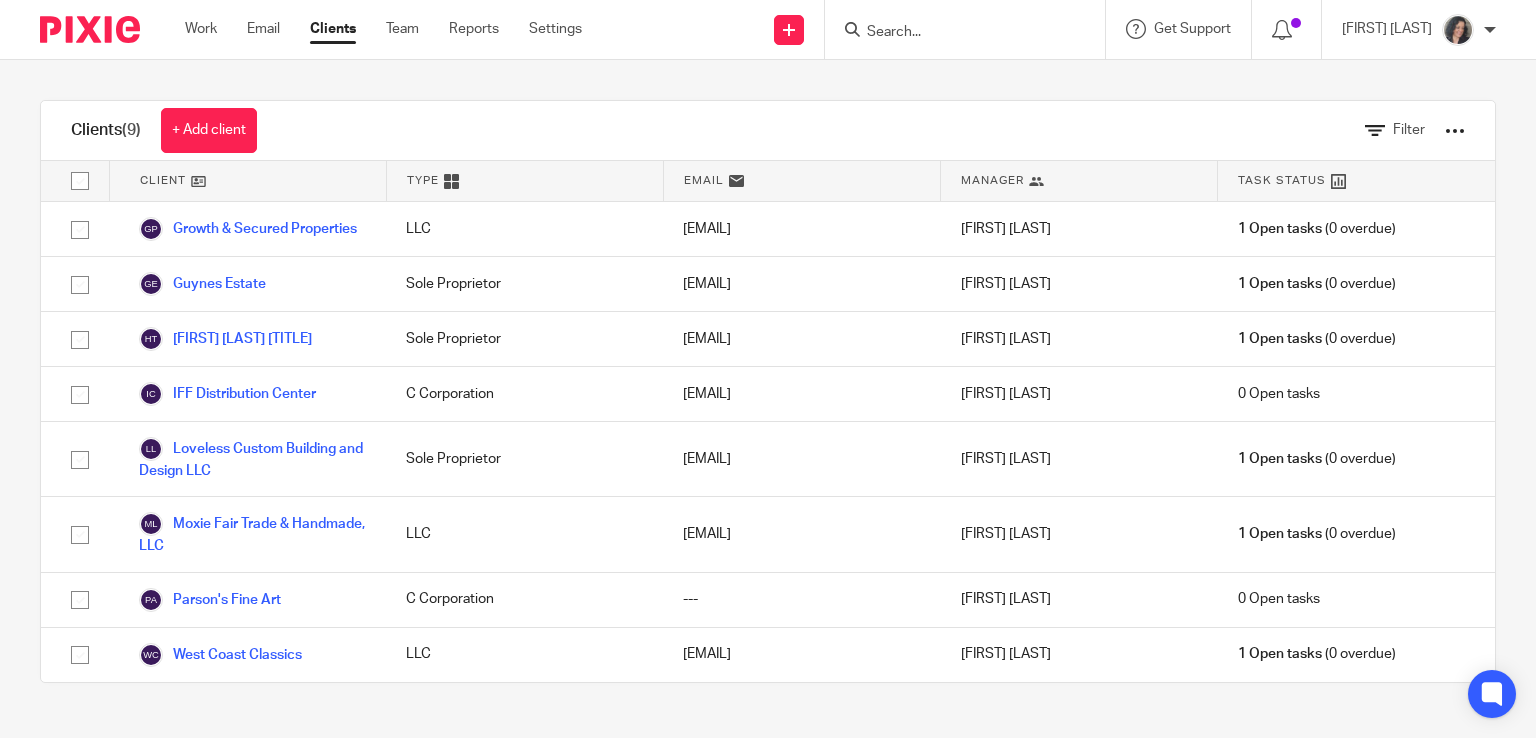 scroll, scrollTop: 0, scrollLeft: 0, axis: both 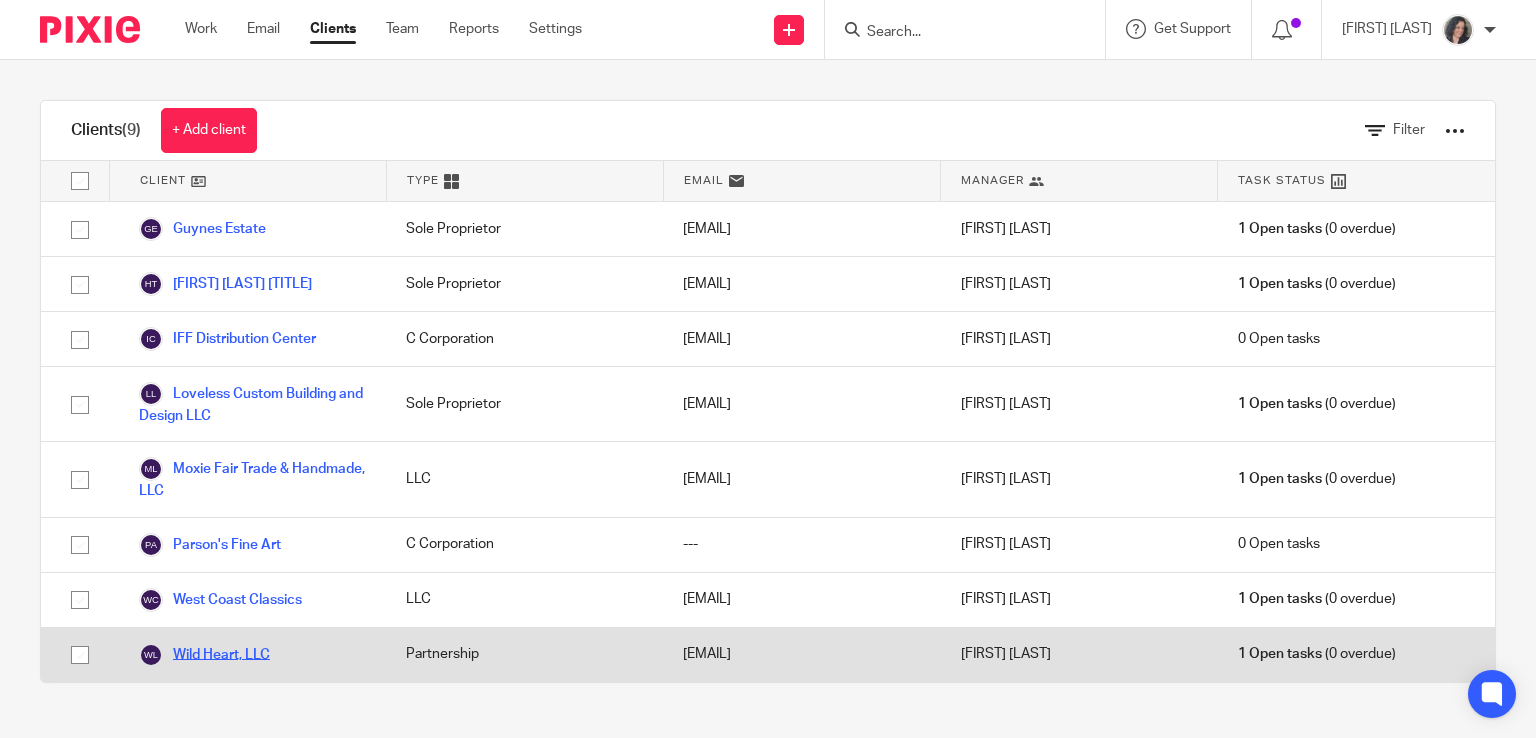 click on "Wild Heart, LLC" at bounding box center (204, 655) 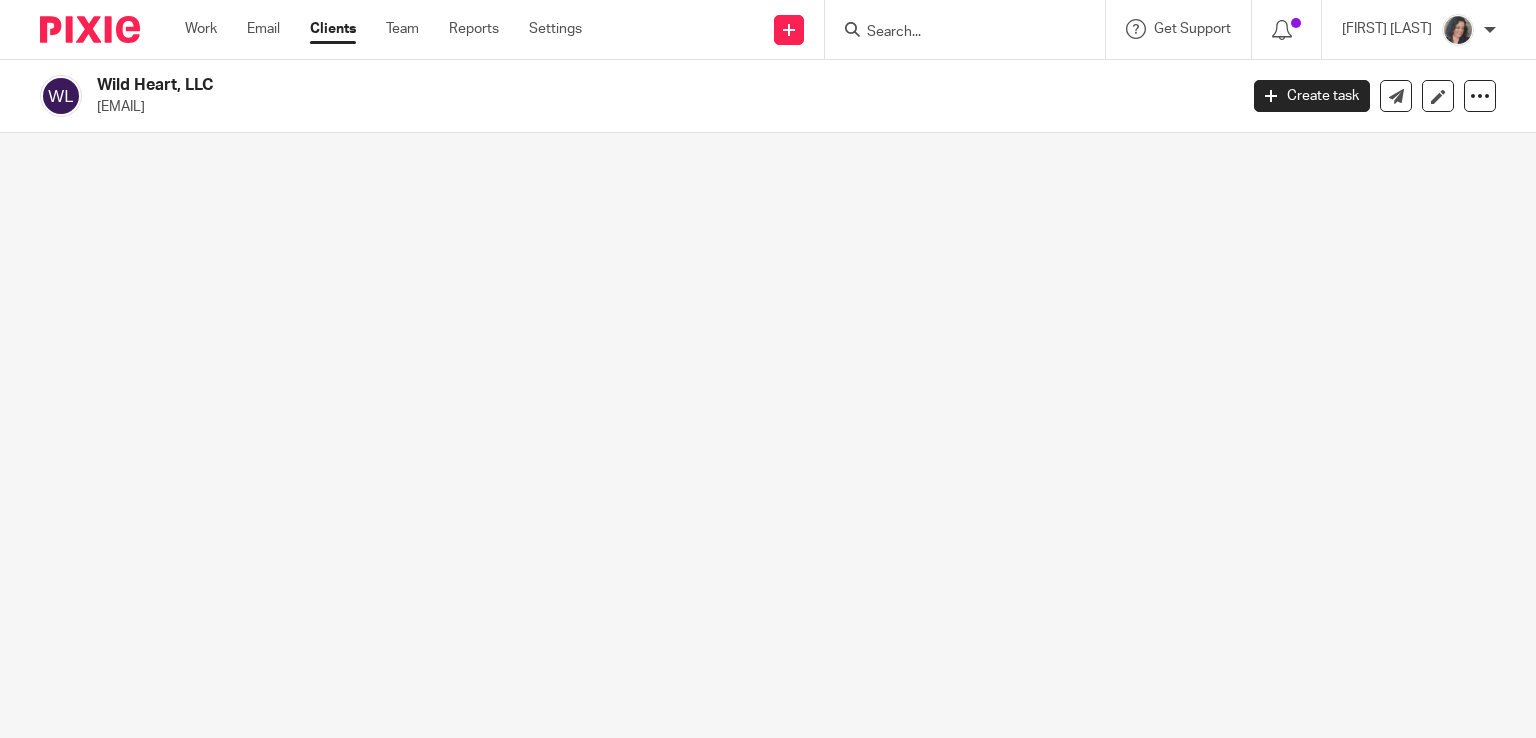 scroll, scrollTop: 0, scrollLeft: 0, axis: both 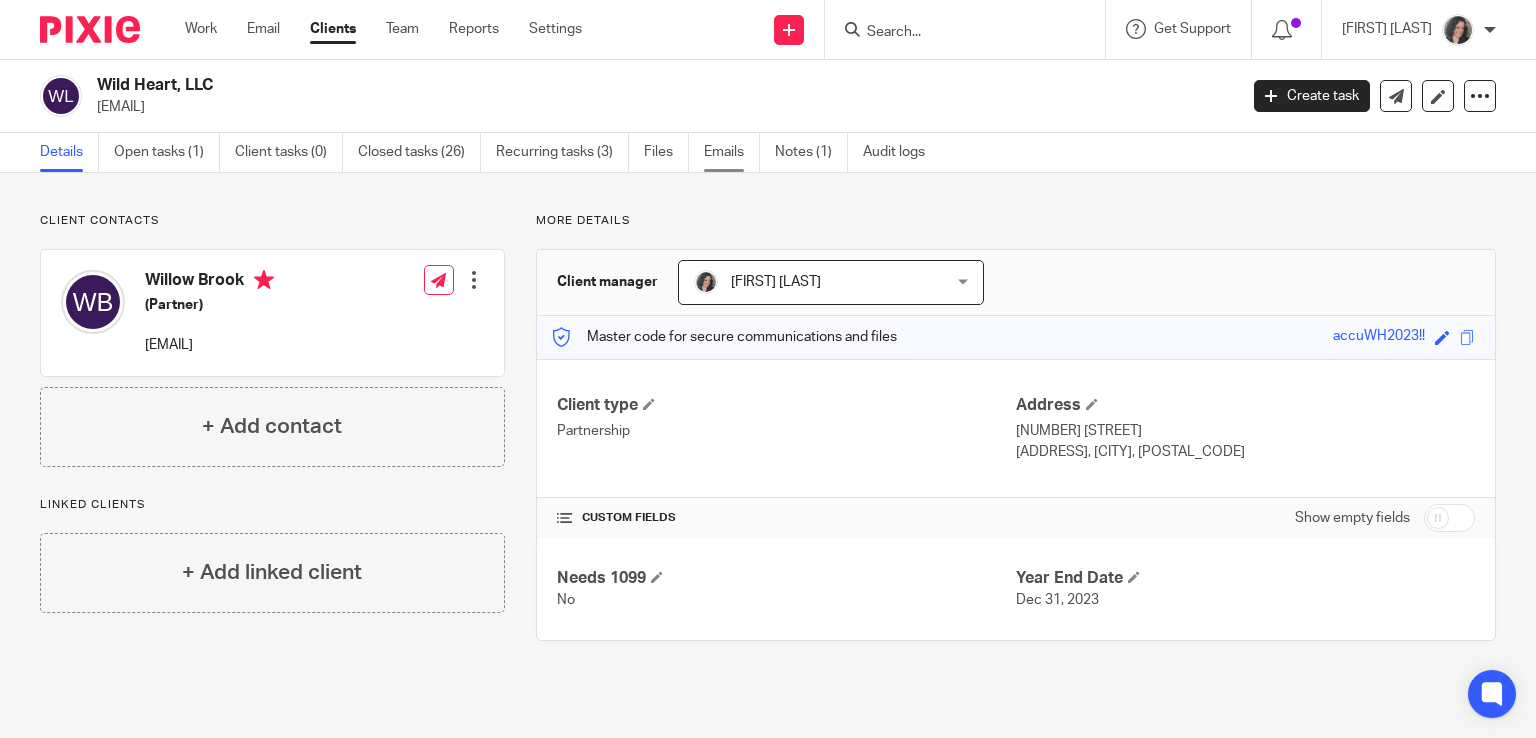 click on "Emails" at bounding box center (732, 152) 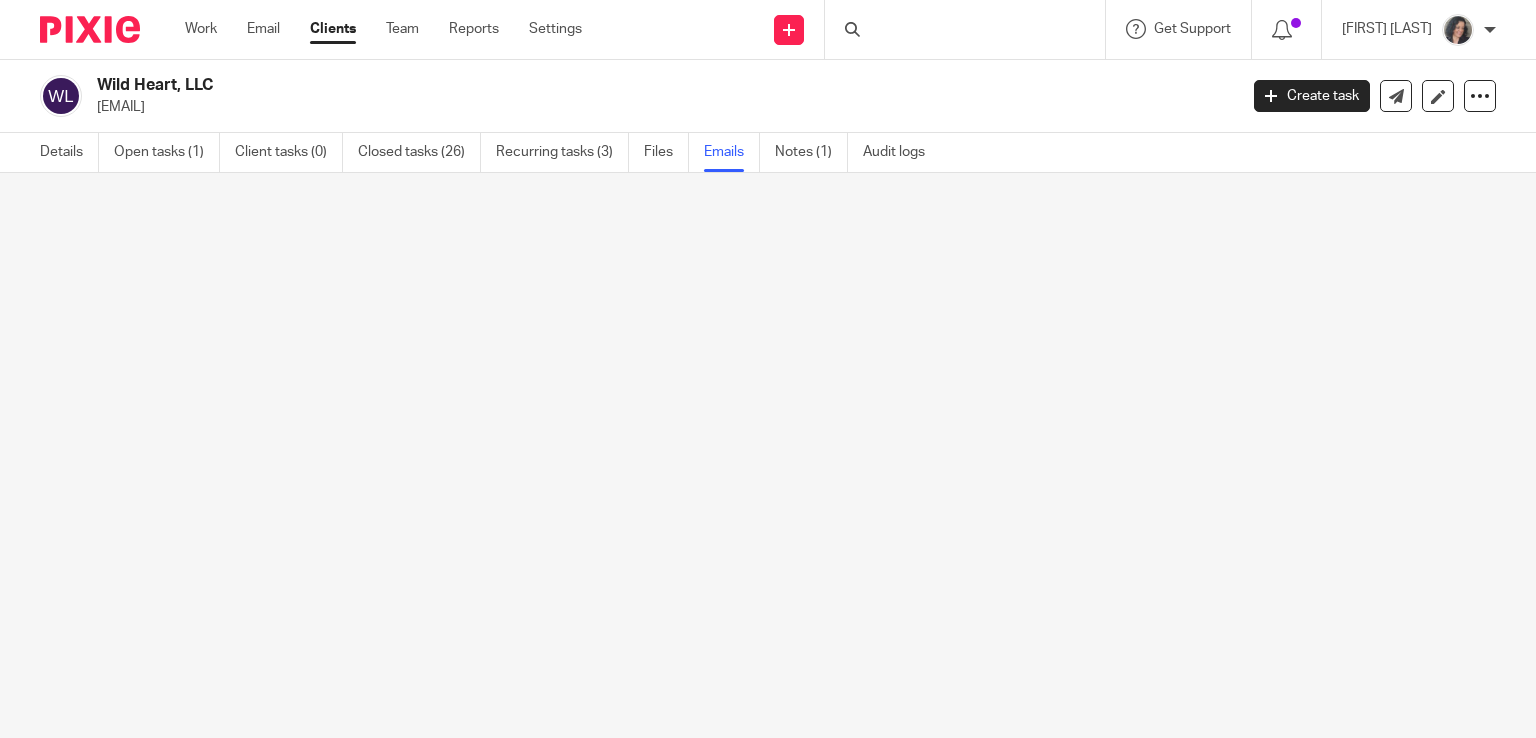 scroll, scrollTop: 0, scrollLeft: 0, axis: both 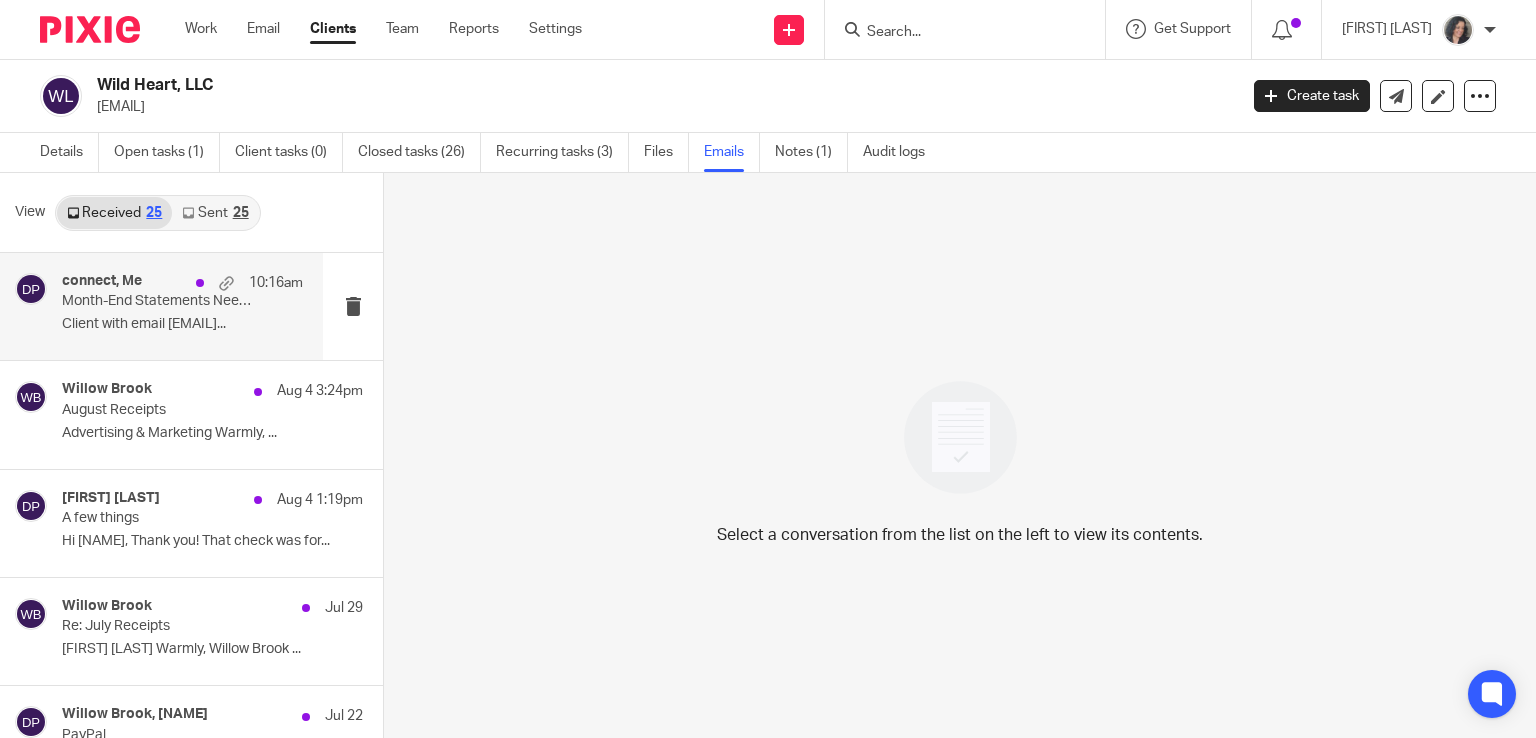 click on "Month-End Statements Needed Reminder" at bounding box center [158, 301] 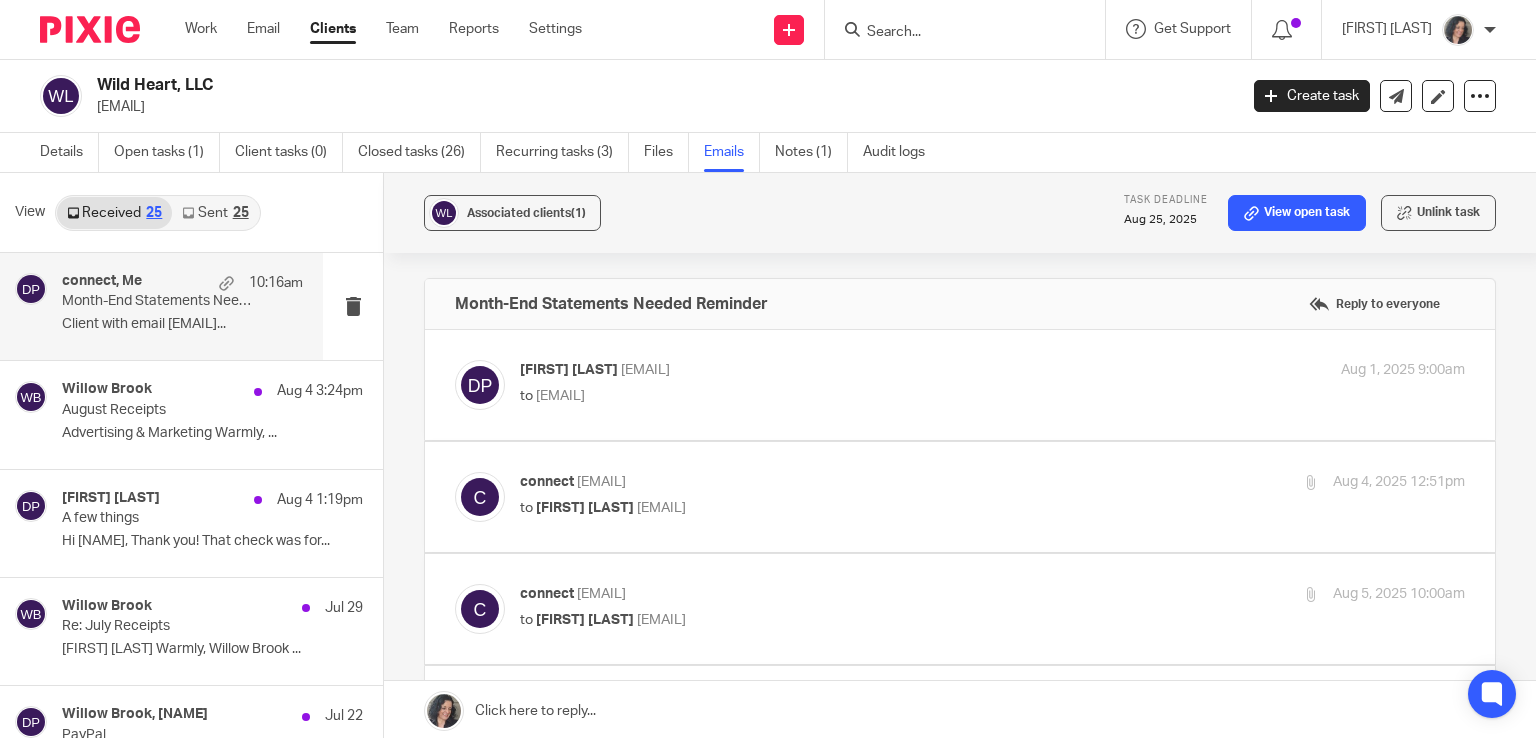 scroll, scrollTop: 0, scrollLeft: 0, axis: both 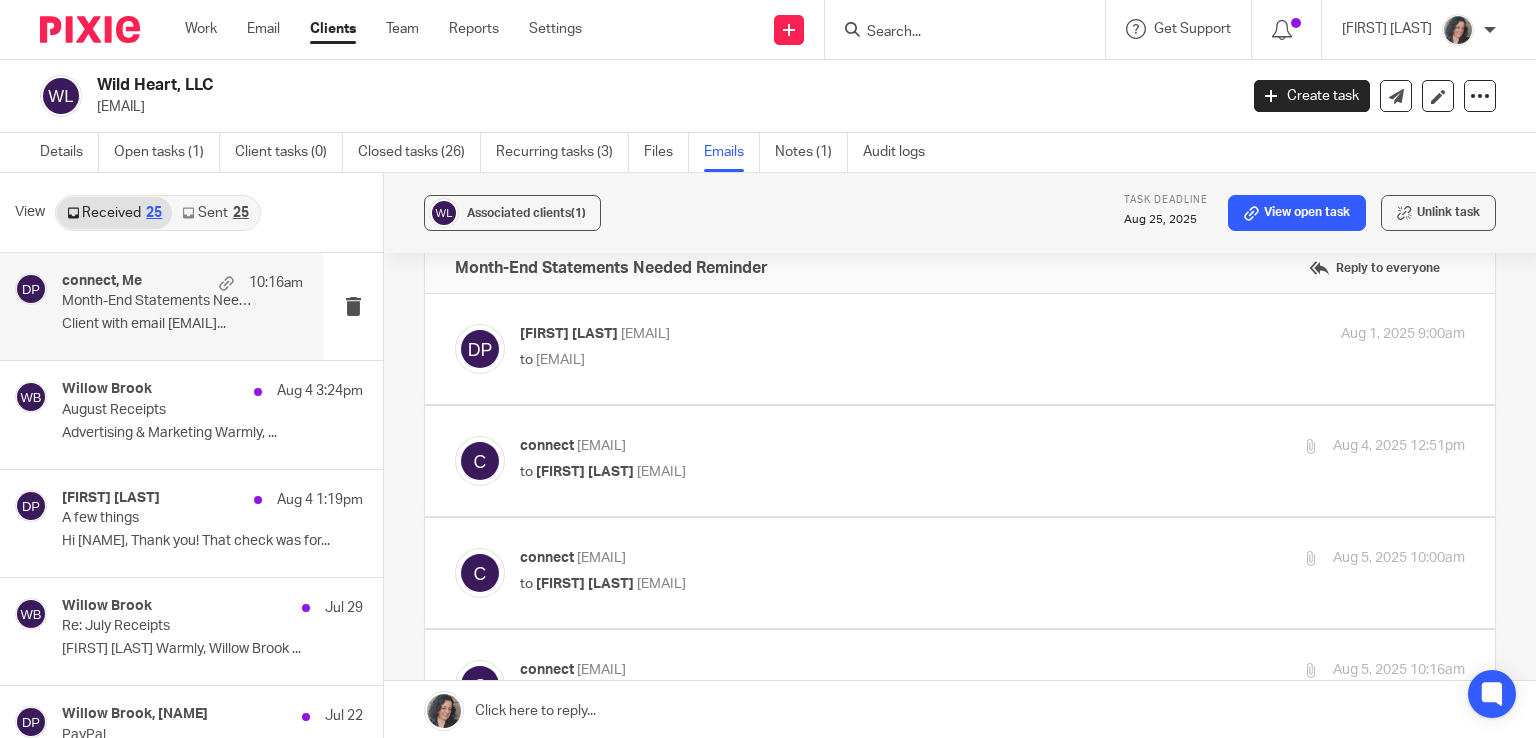 click on "connect
<connect@wildheart.space>" at bounding box center (835, 446) 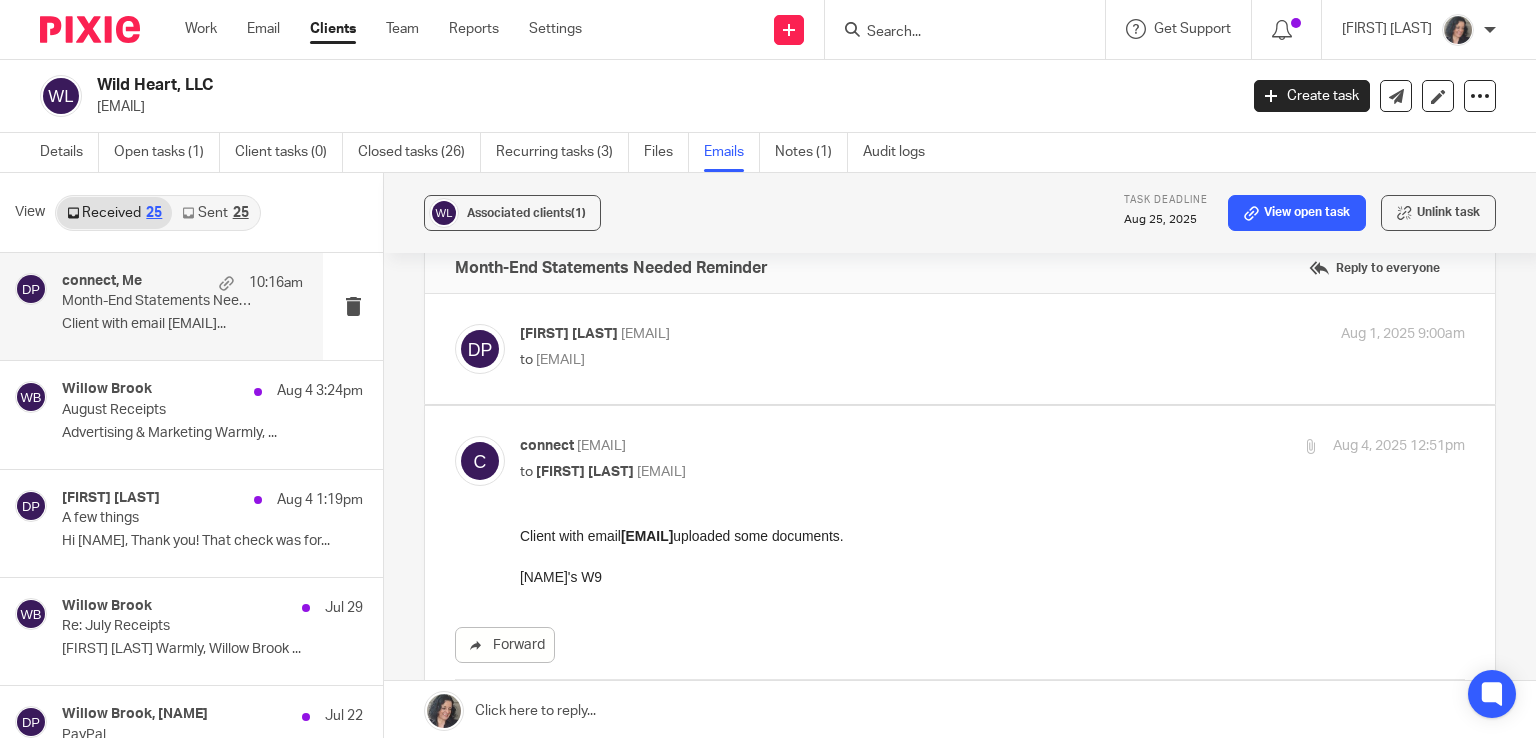 scroll, scrollTop: 0, scrollLeft: 0, axis: both 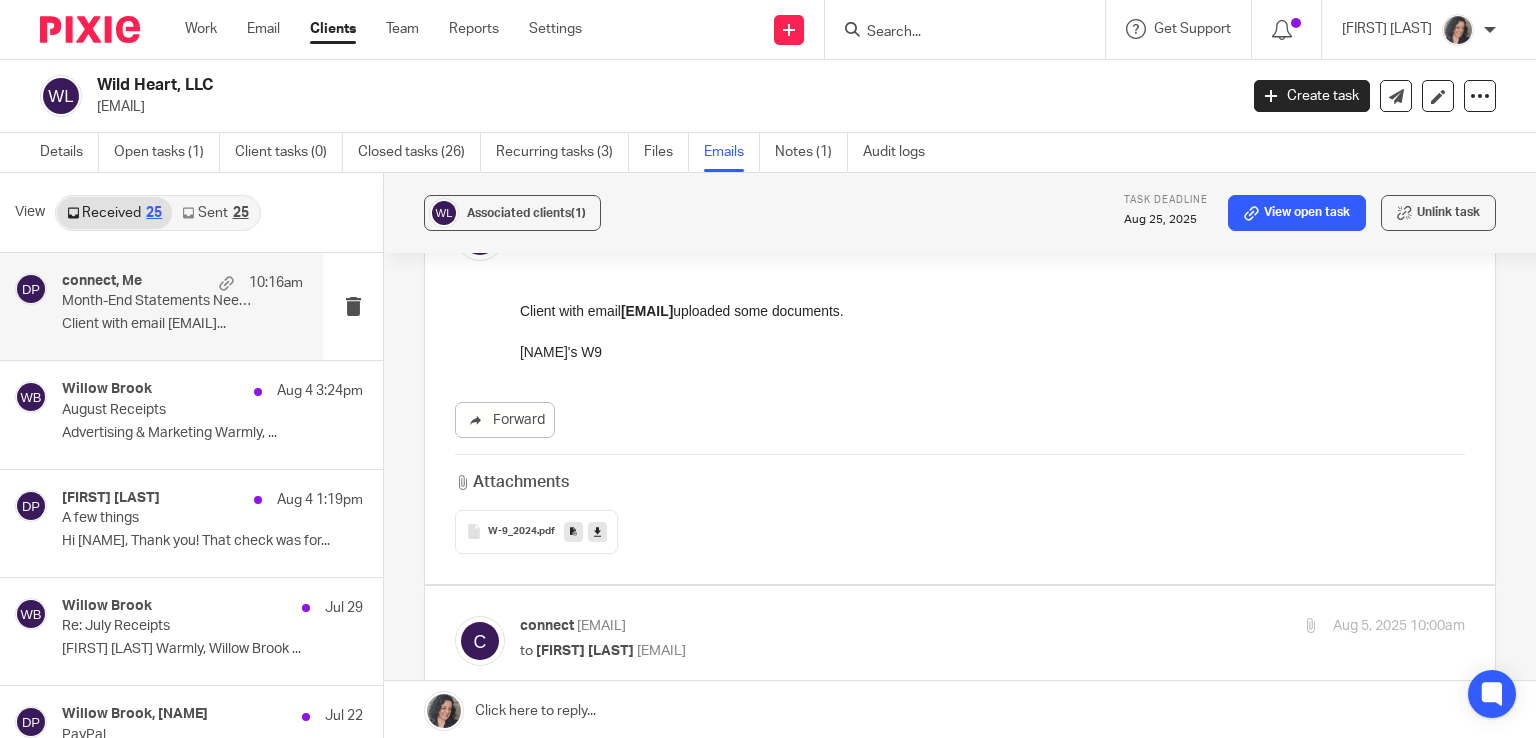 click on "W-9_2024" at bounding box center [512, 532] 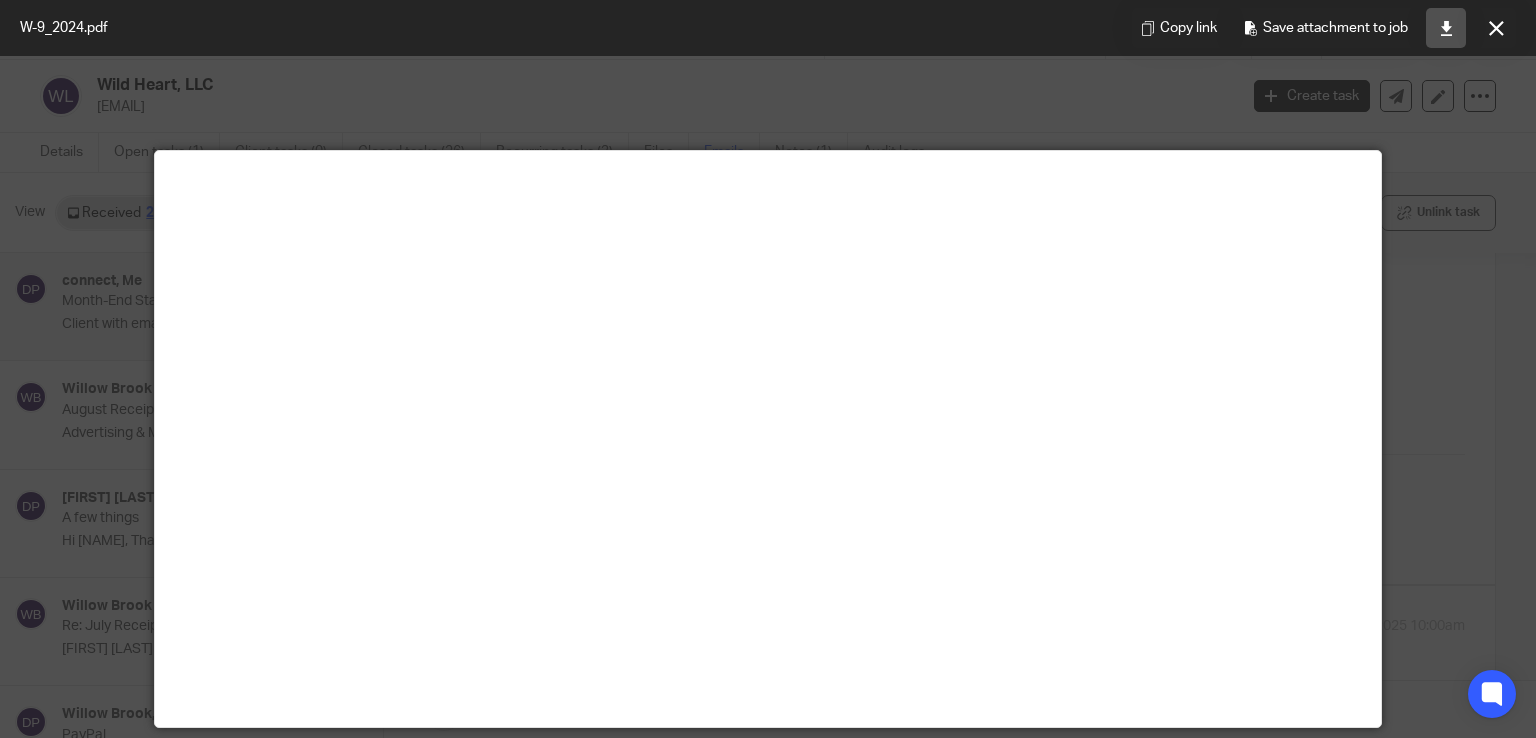 click at bounding box center (1446, 28) 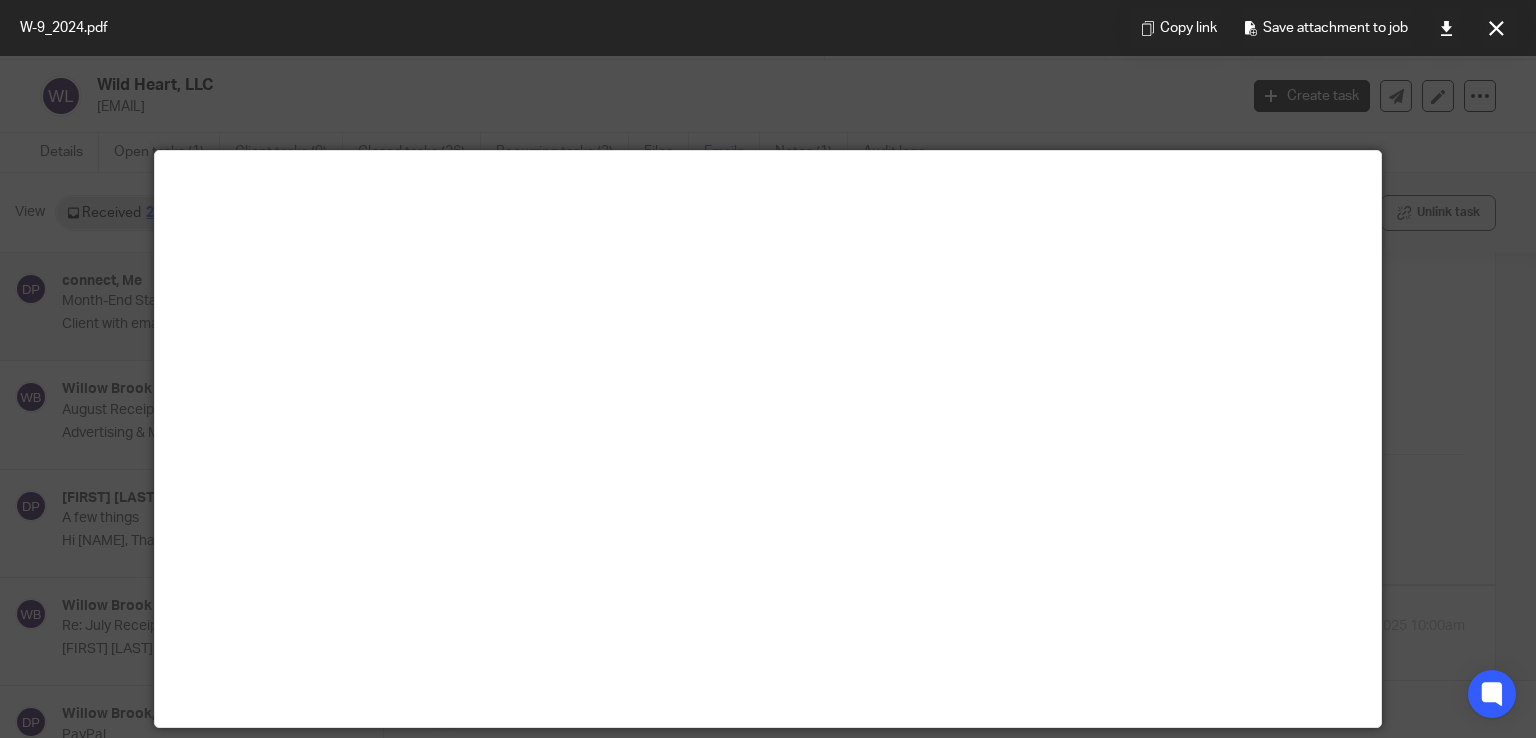 click at bounding box center [768, 369] 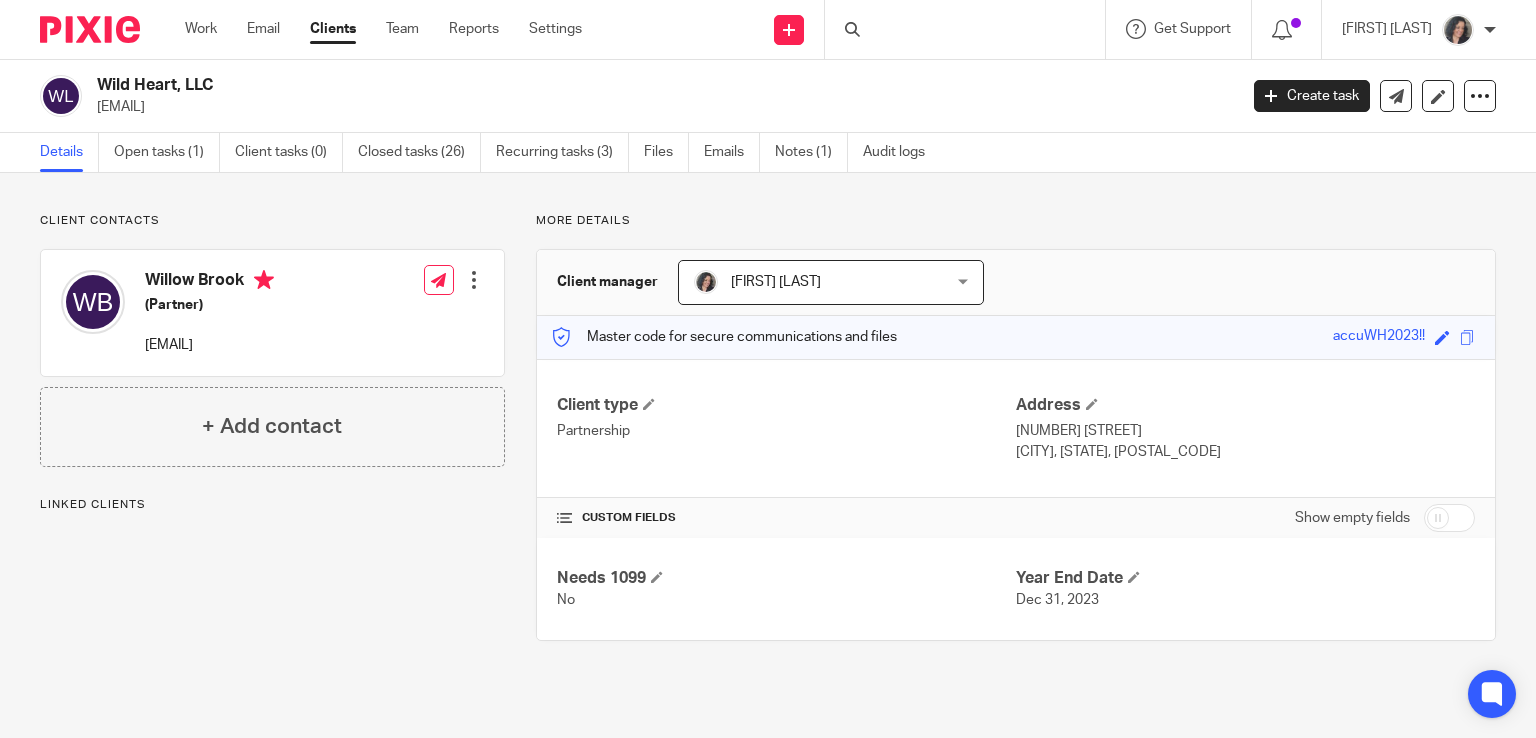 scroll, scrollTop: 0, scrollLeft: 0, axis: both 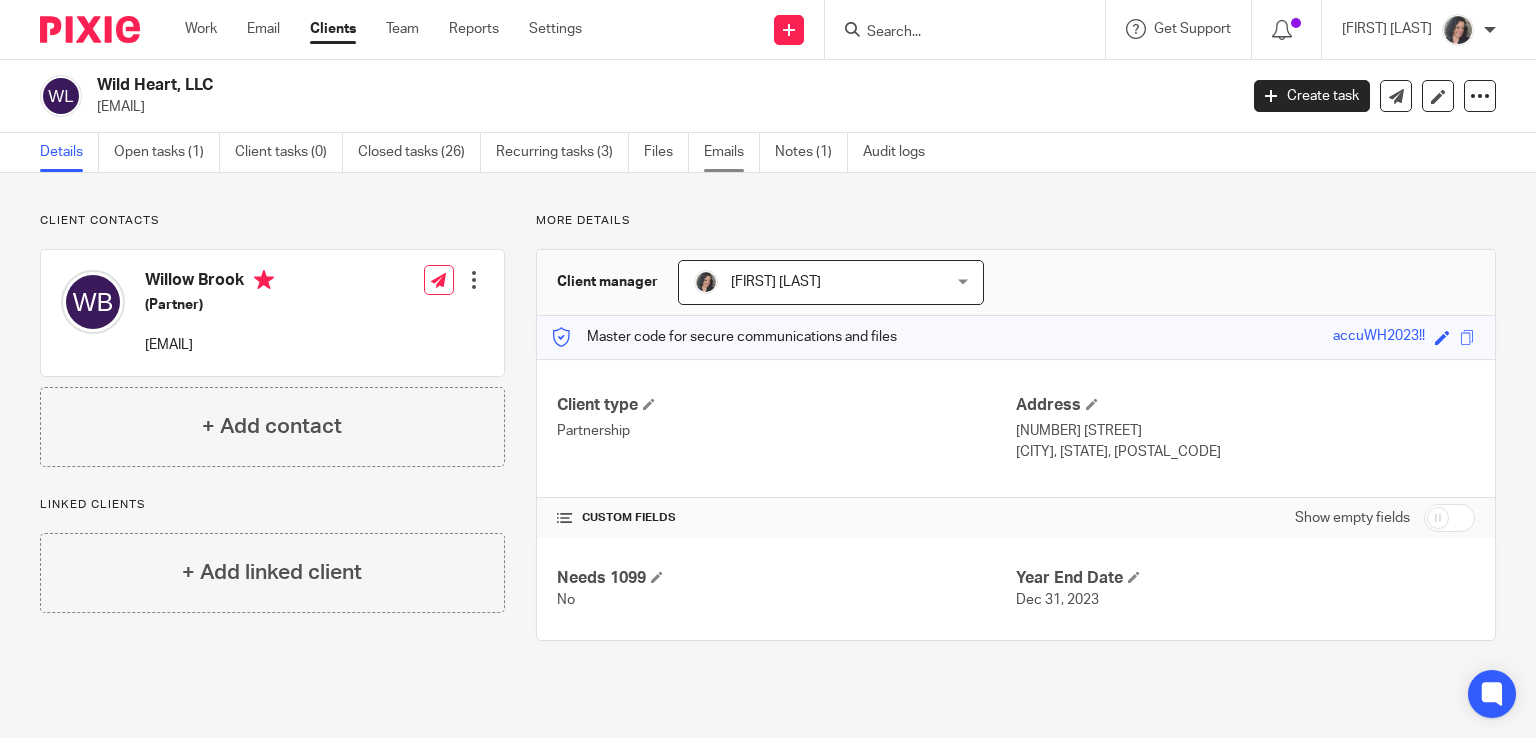 click on "Emails" at bounding box center (732, 152) 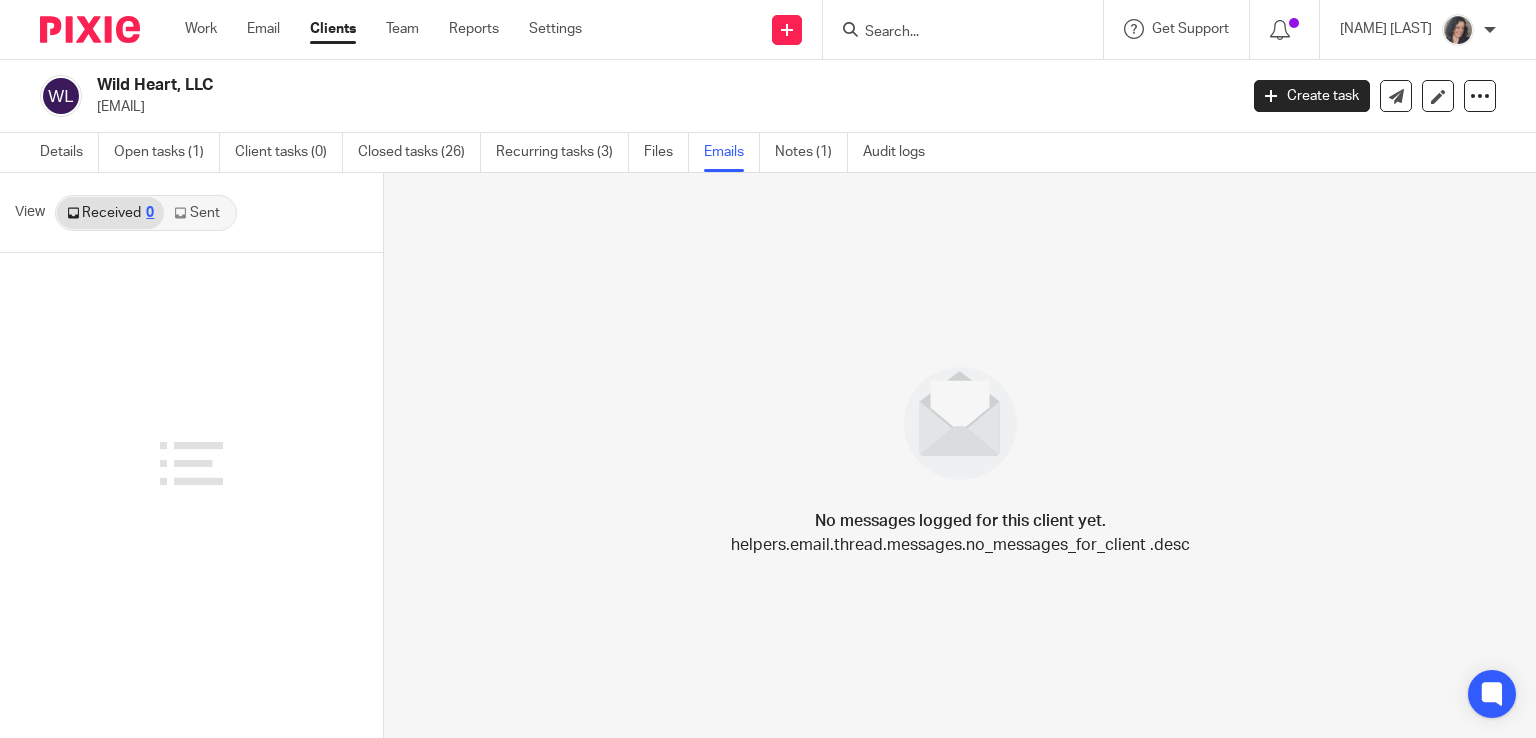scroll, scrollTop: 0, scrollLeft: 0, axis: both 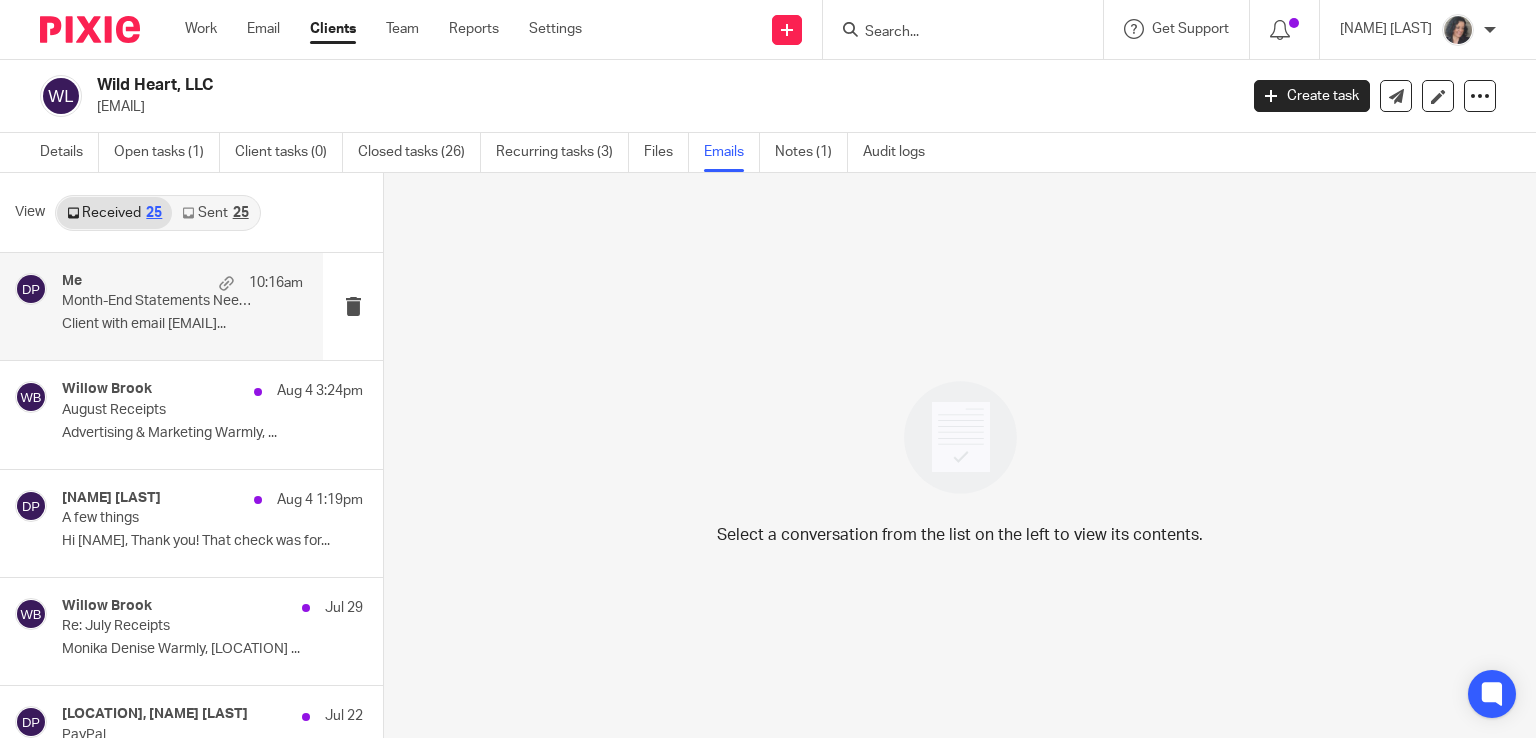 click on "Client with email connect@wildheart.space..." at bounding box center [182, 324] 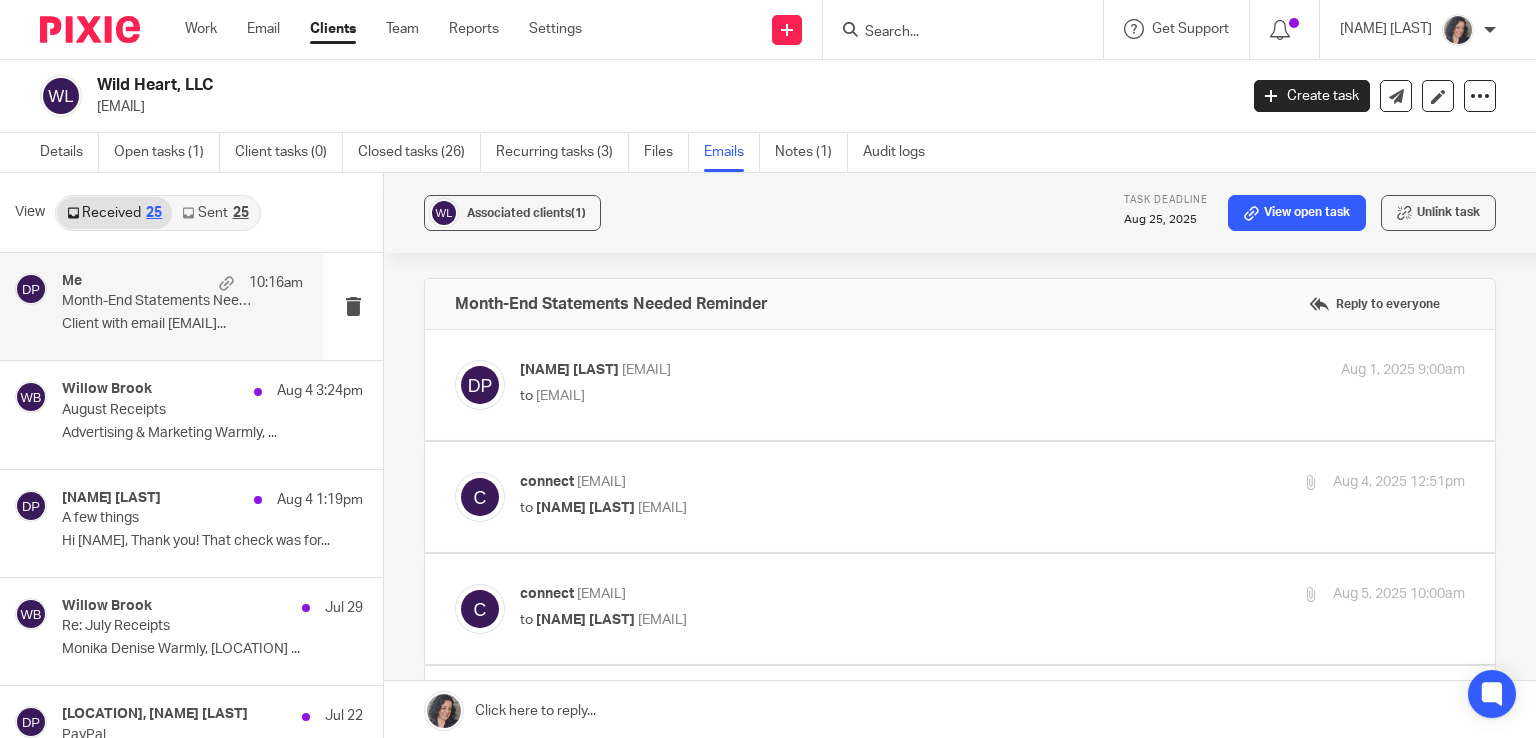 scroll, scrollTop: 0, scrollLeft: 0, axis: both 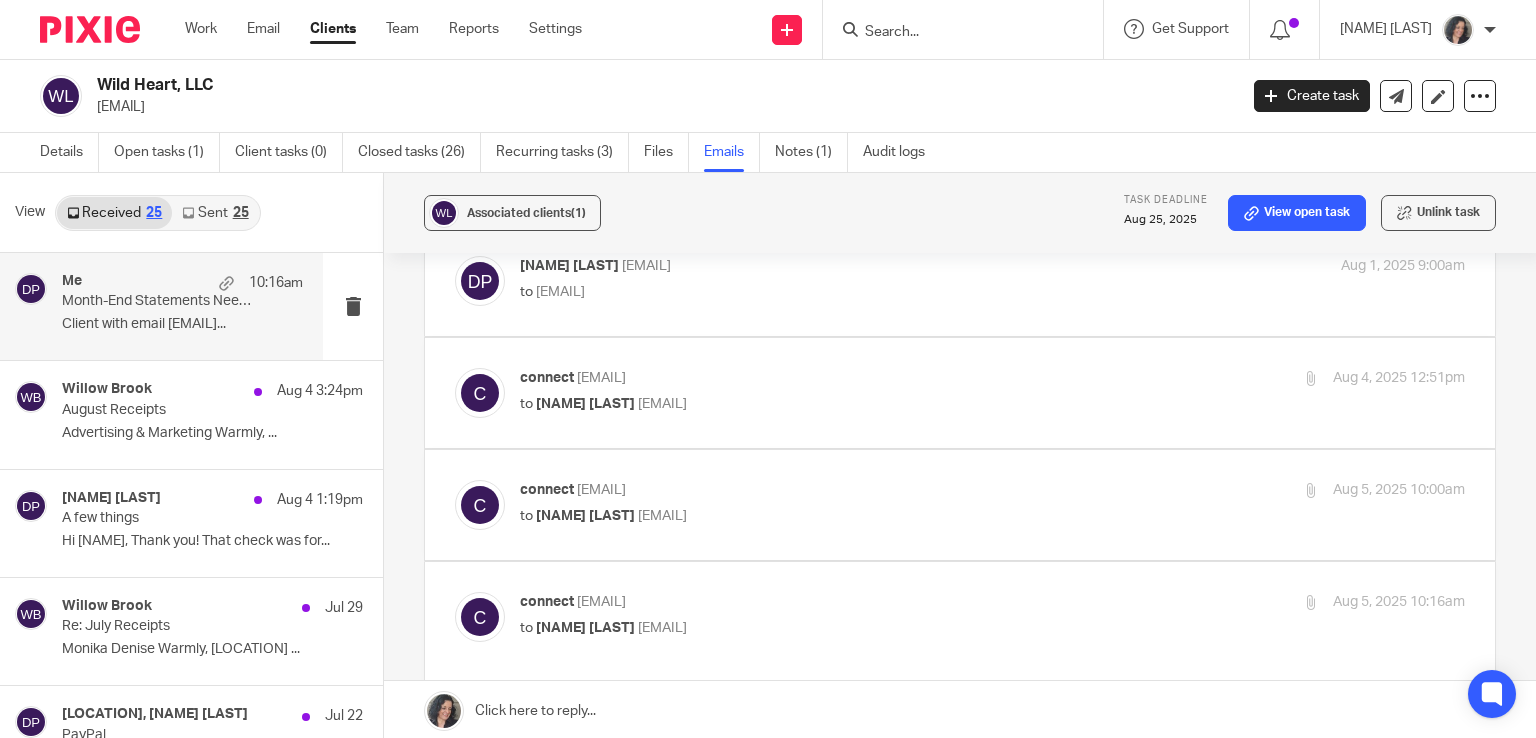 click on "to
Diane Padoven
<diane@accuapproach.com>" at bounding box center (835, 516) 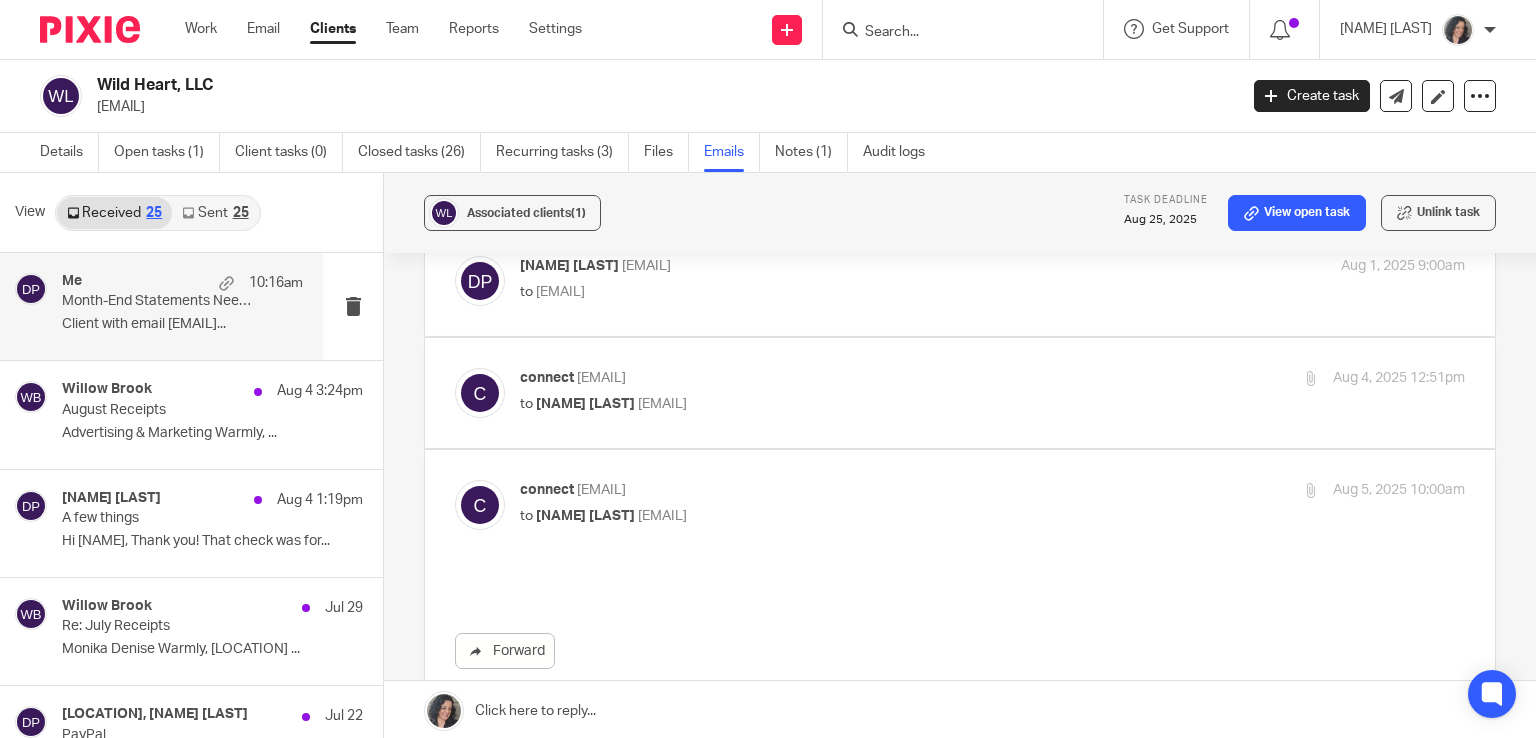 scroll, scrollTop: 0, scrollLeft: 0, axis: both 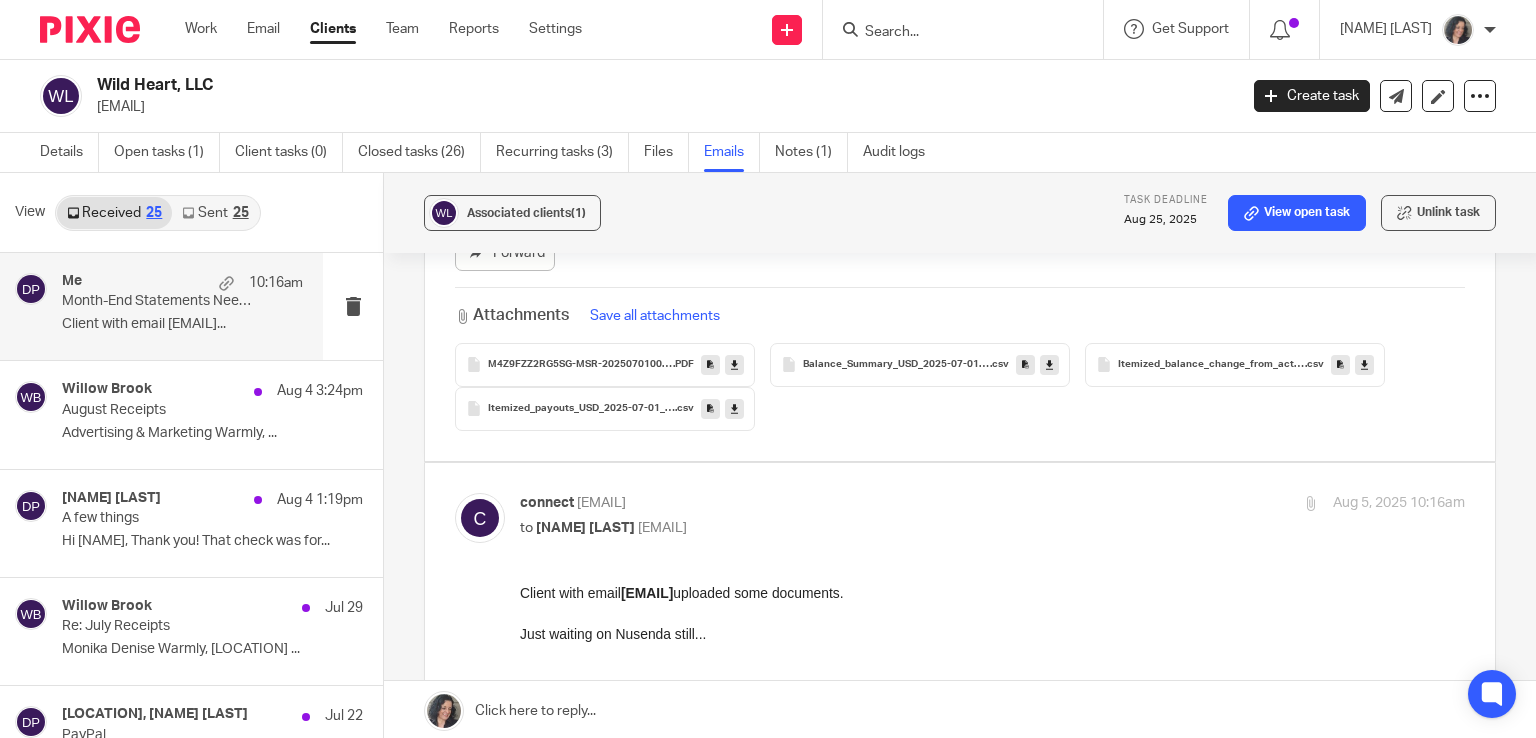 click on "M4Z9FZZ2RG5SG-MSR-20250701000000-20250731235959 .PDF" at bounding box center (605, 365) 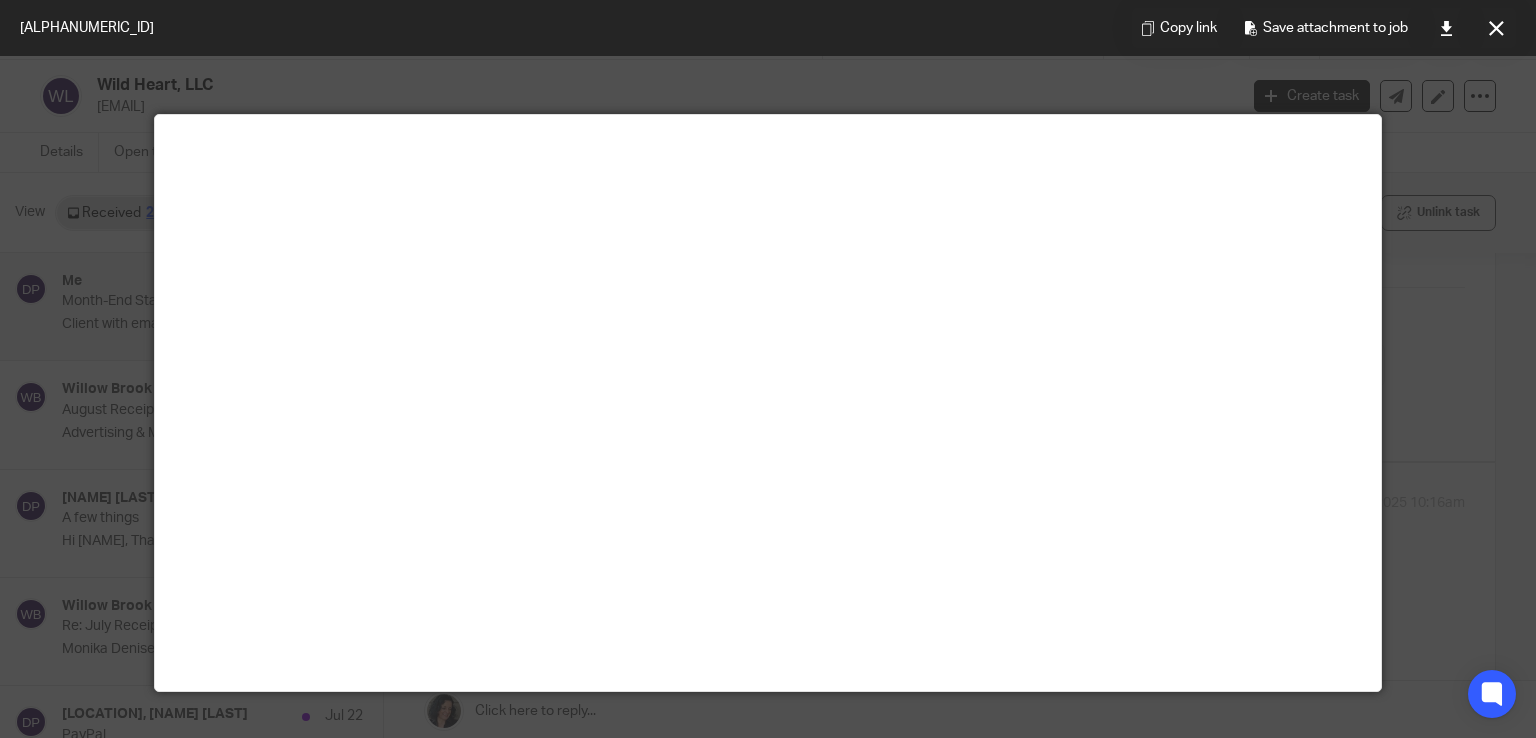 scroll, scrollTop: 0, scrollLeft: 0, axis: both 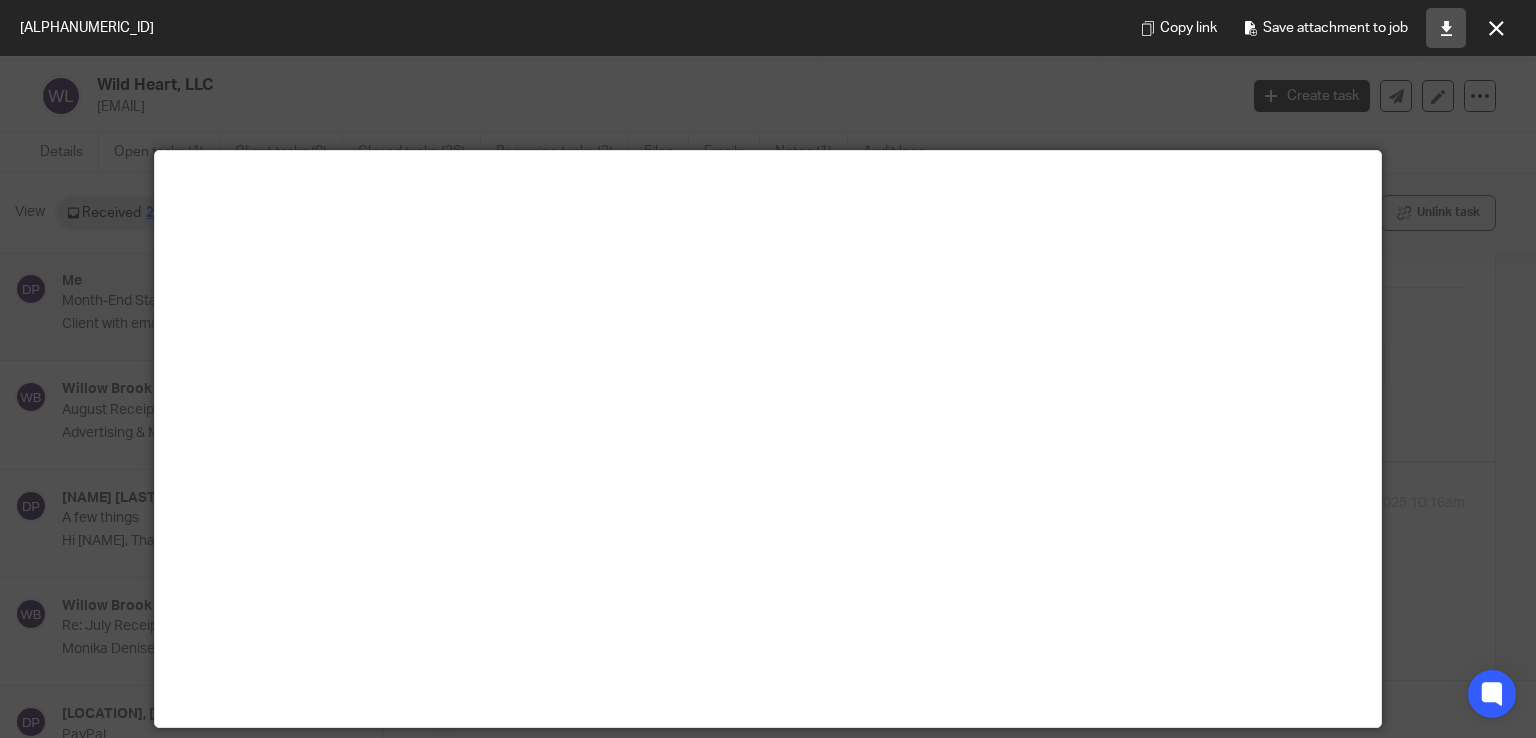 click at bounding box center [1446, 28] 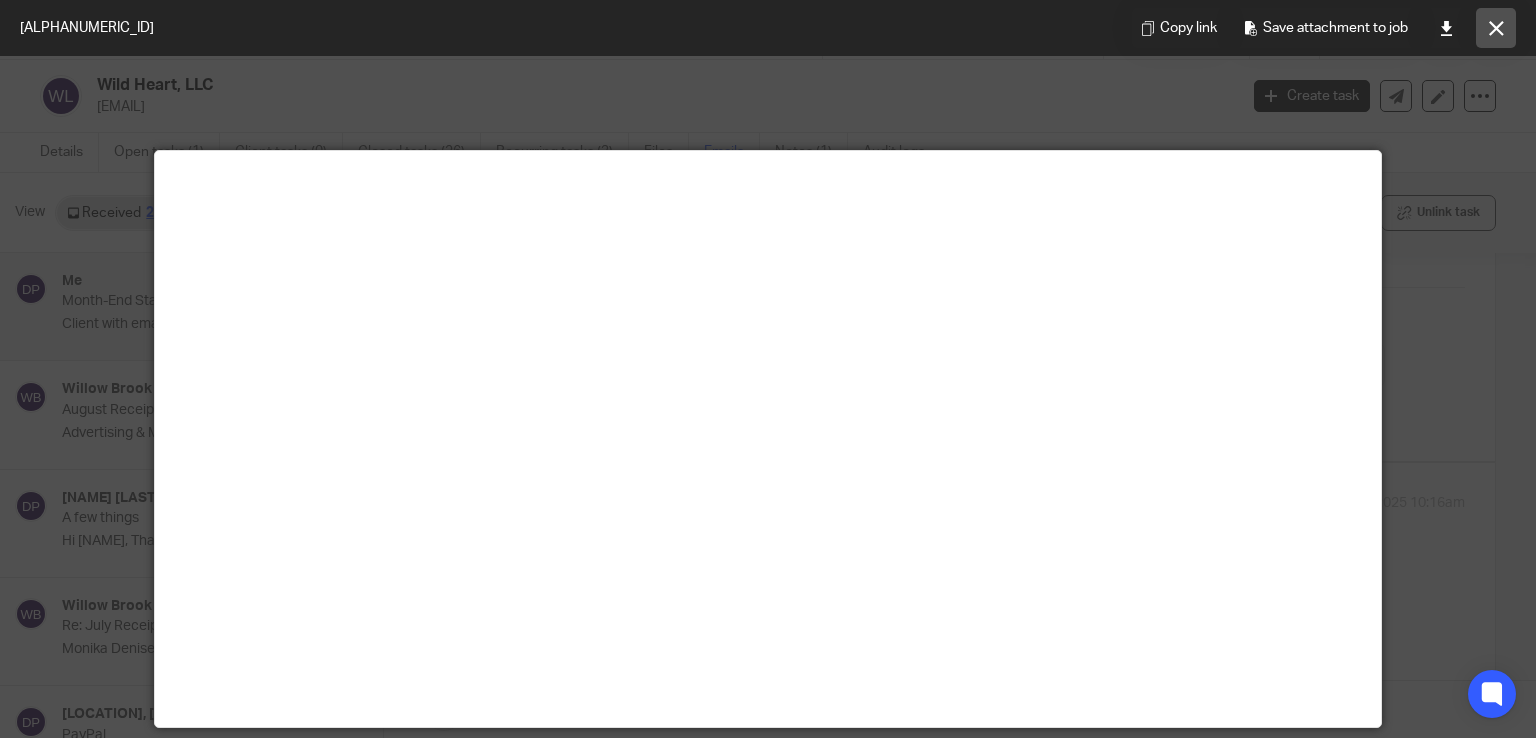 click at bounding box center (1496, 28) 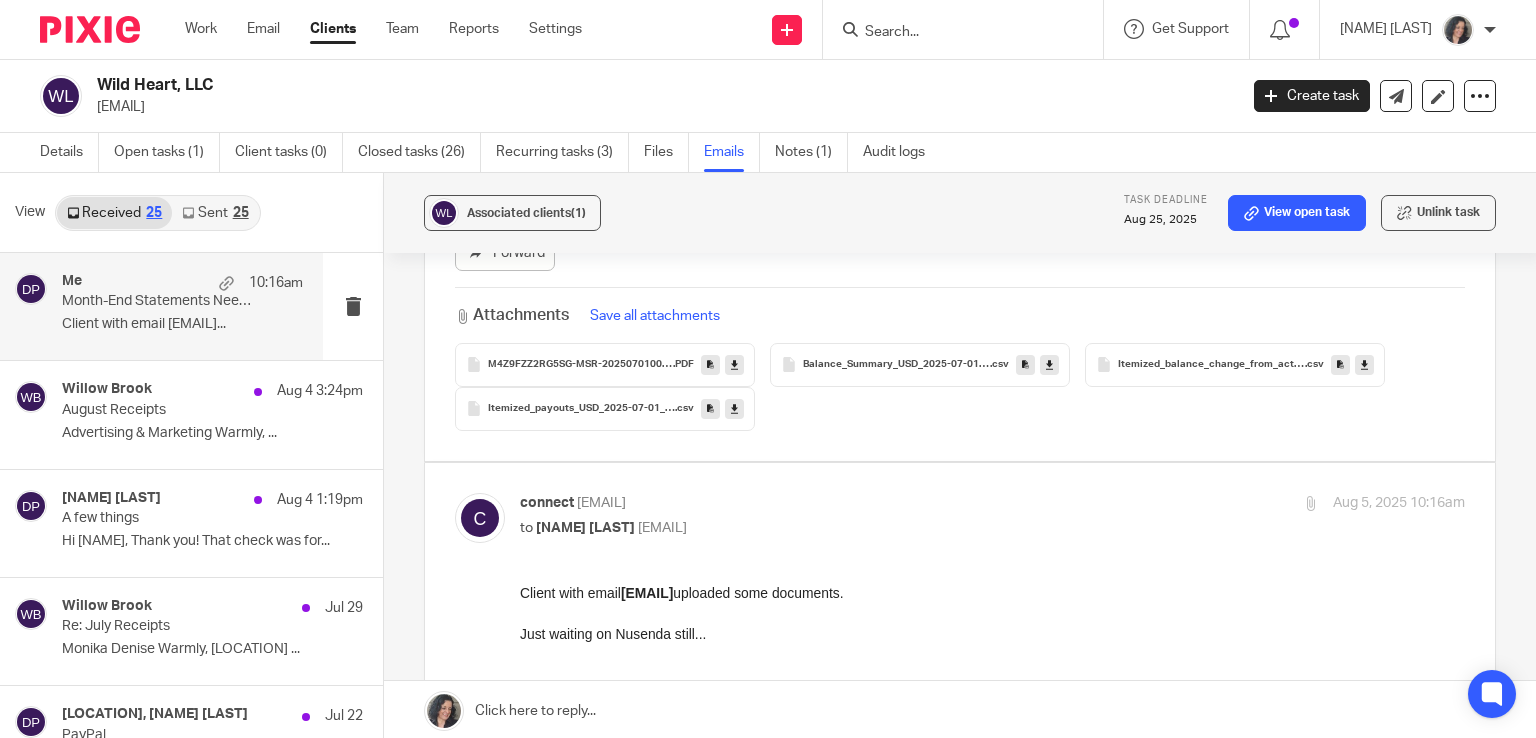 drag, startPoint x: 1510, startPoint y: 388, endPoint x: 1512, endPoint y: 423, distance: 35.057095 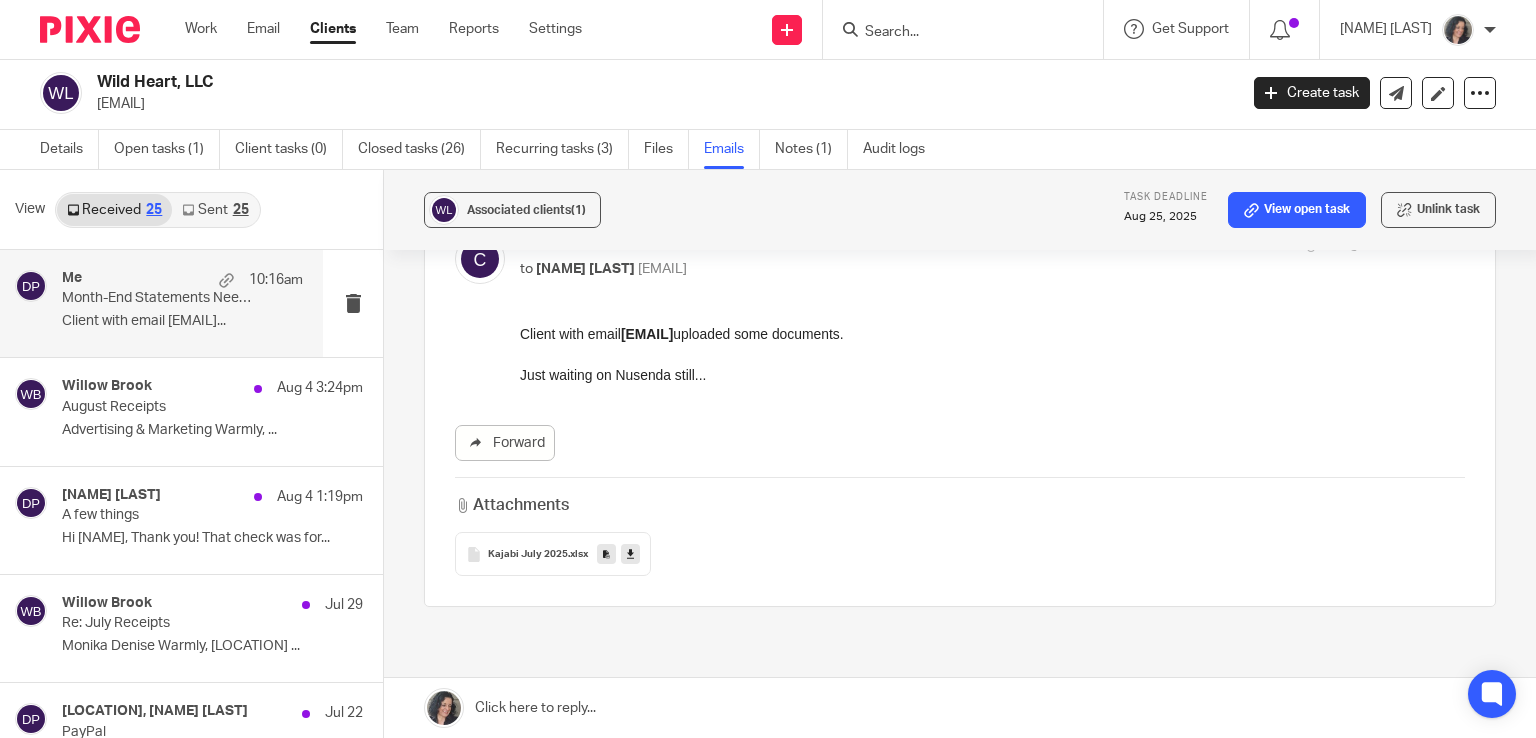 scroll, scrollTop: 832, scrollLeft: 0, axis: vertical 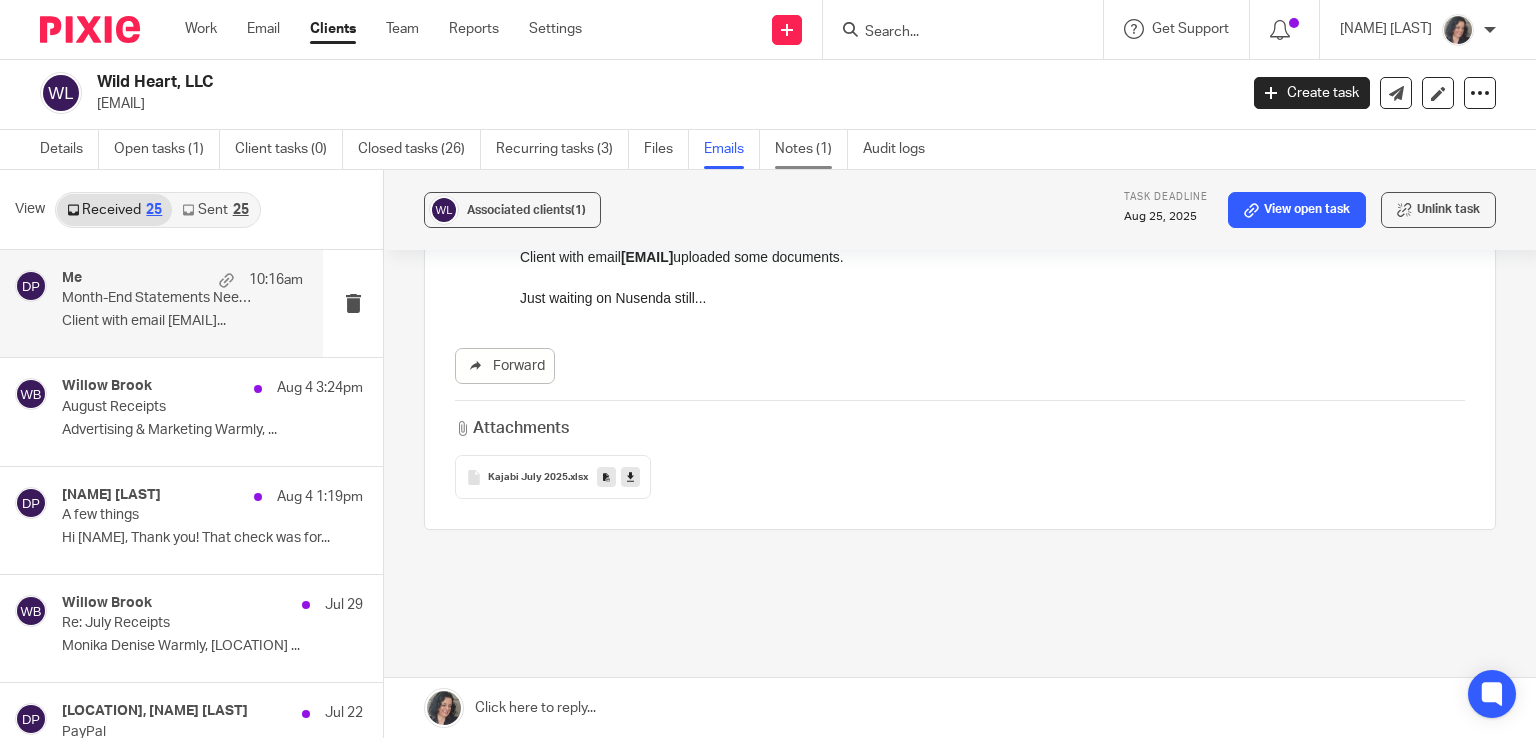 click on "Notes (1)" at bounding box center [811, 149] 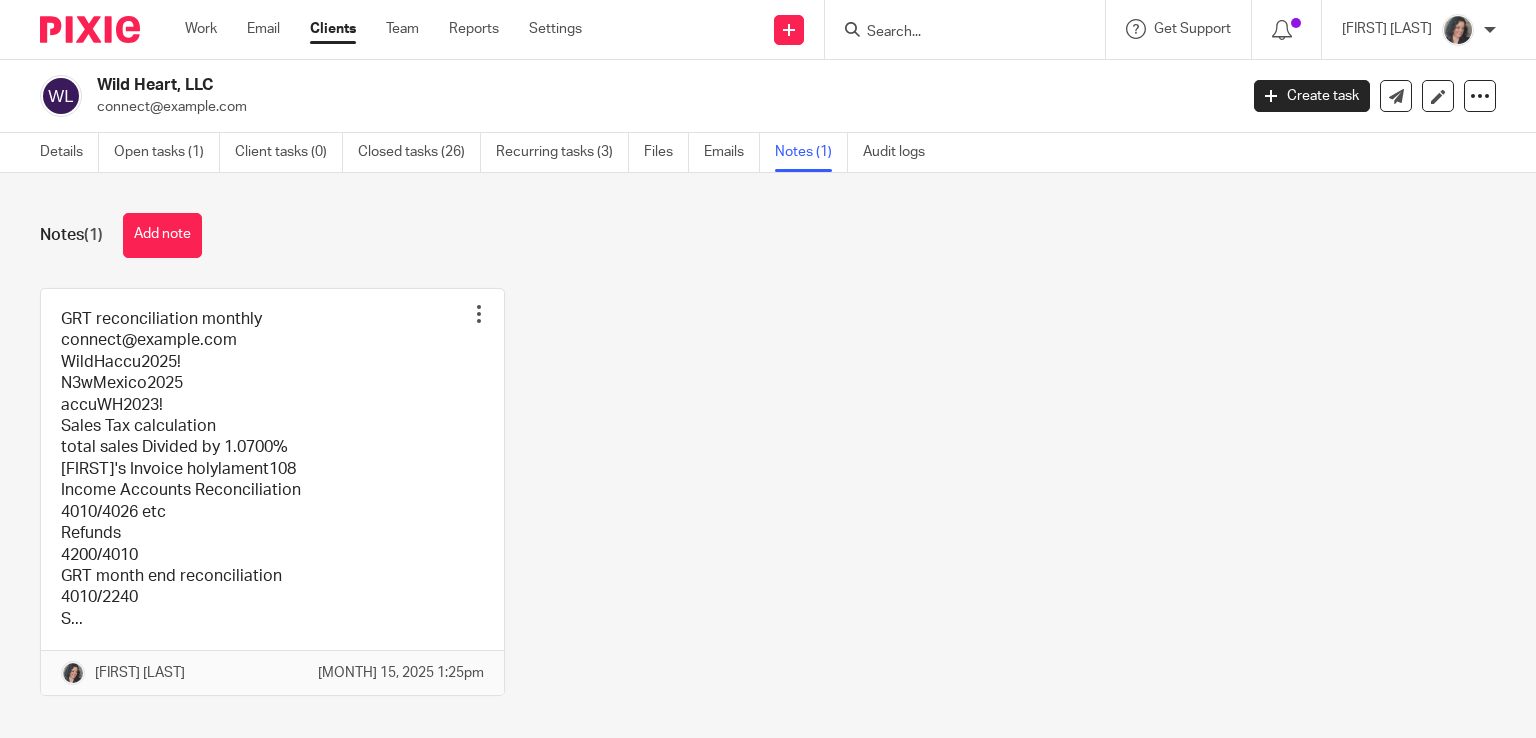 scroll, scrollTop: 0, scrollLeft: 0, axis: both 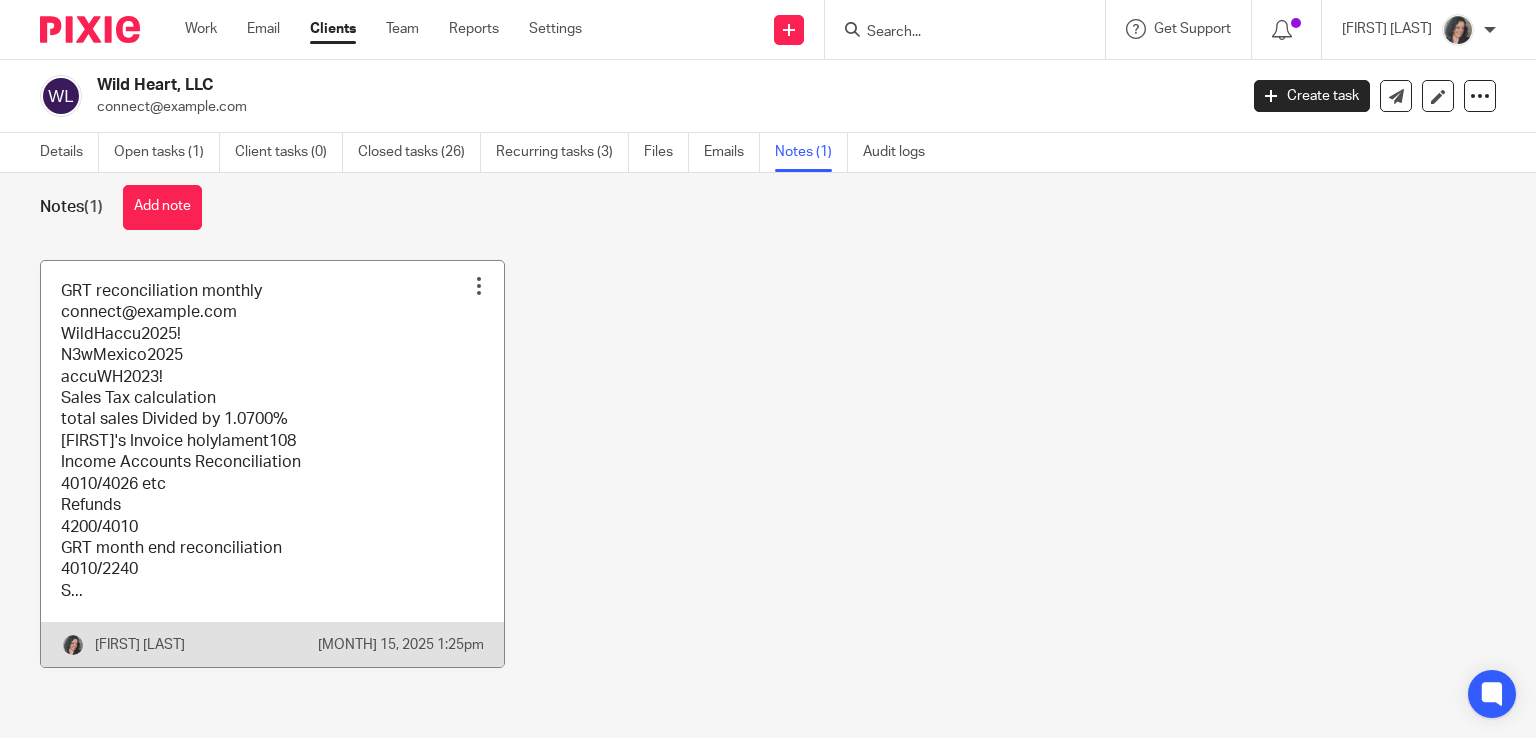 click at bounding box center (272, 464) 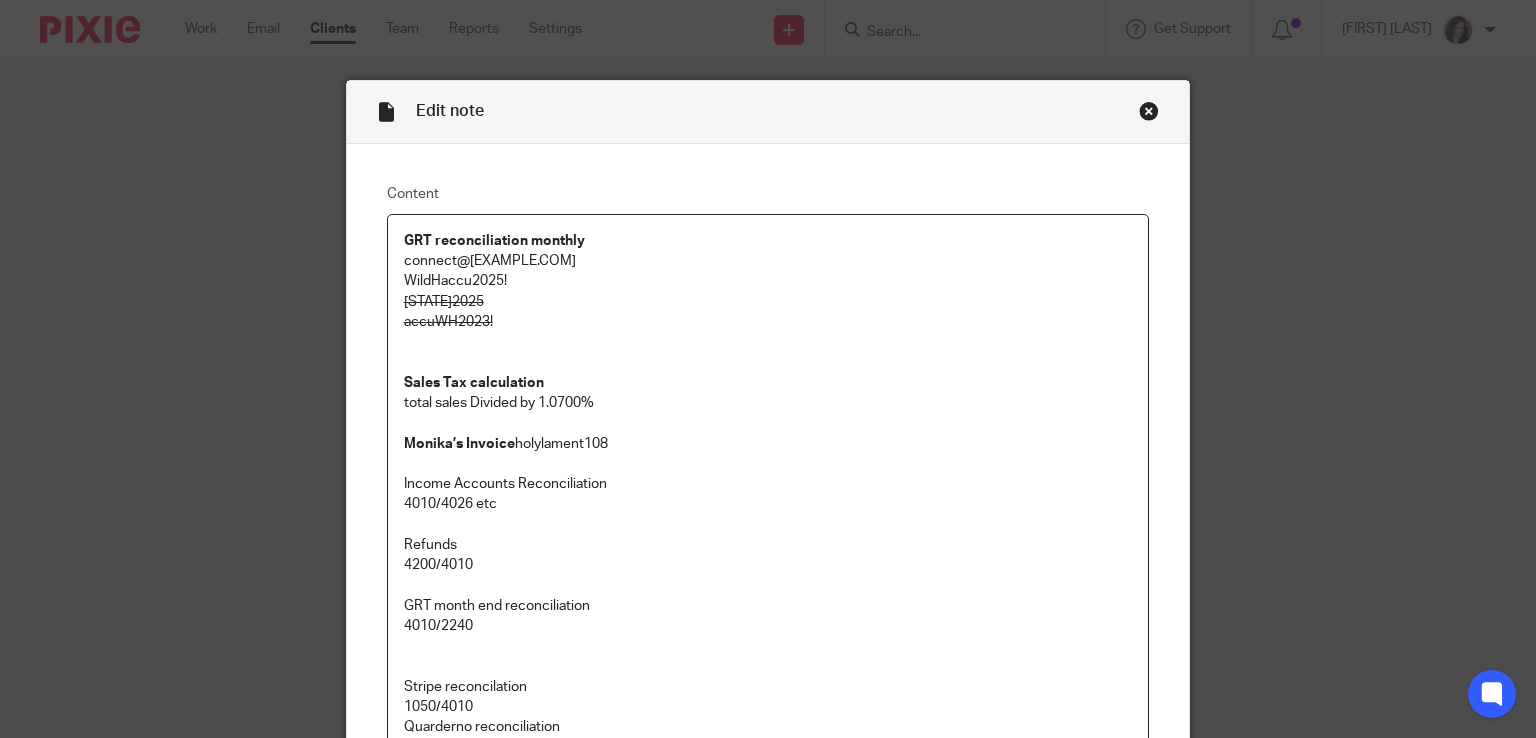 click on "Monika’s Invoice" at bounding box center [459, 444] 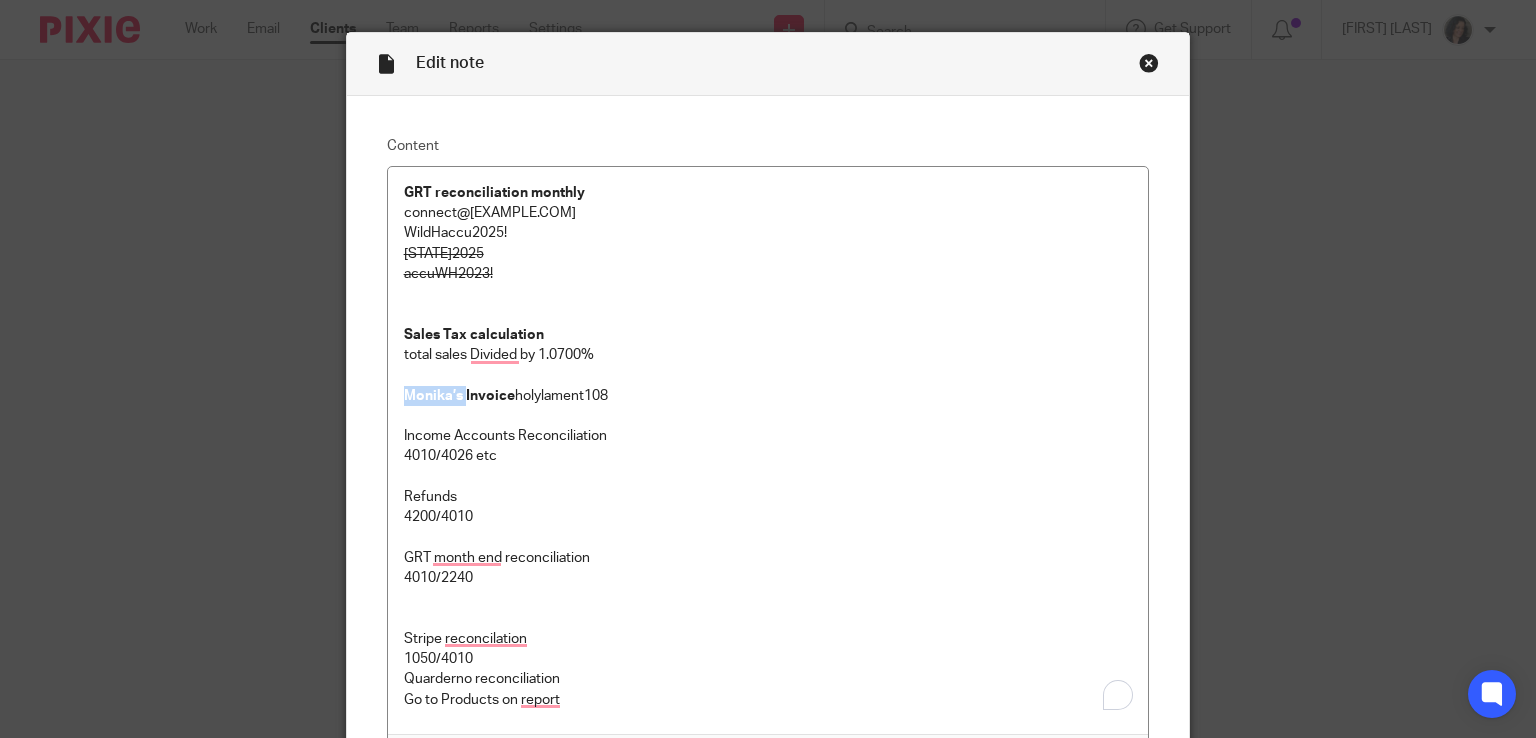 scroll, scrollTop: 90, scrollLeft: 0, axis: vertical 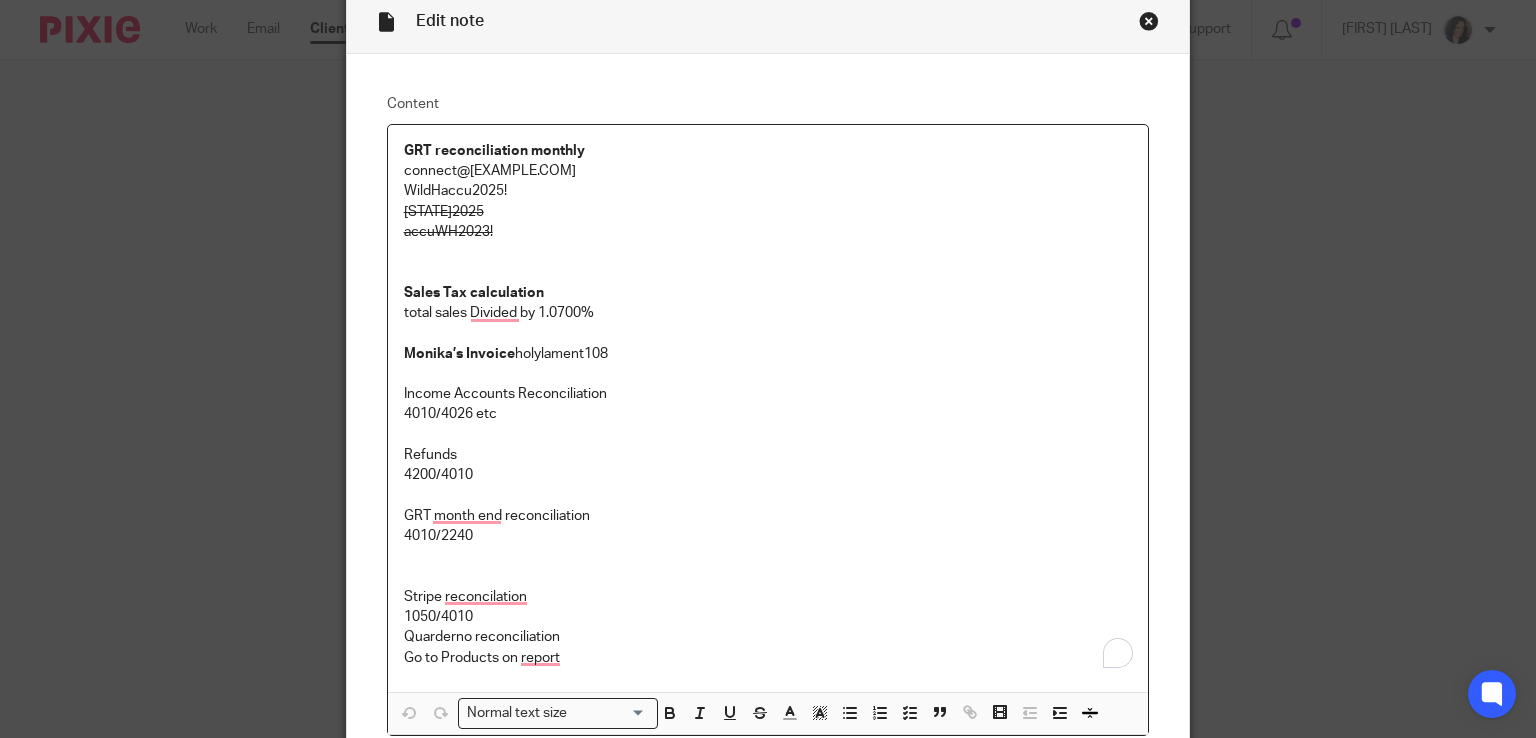 click on "4200/4010" at bounding box center [768, 475] 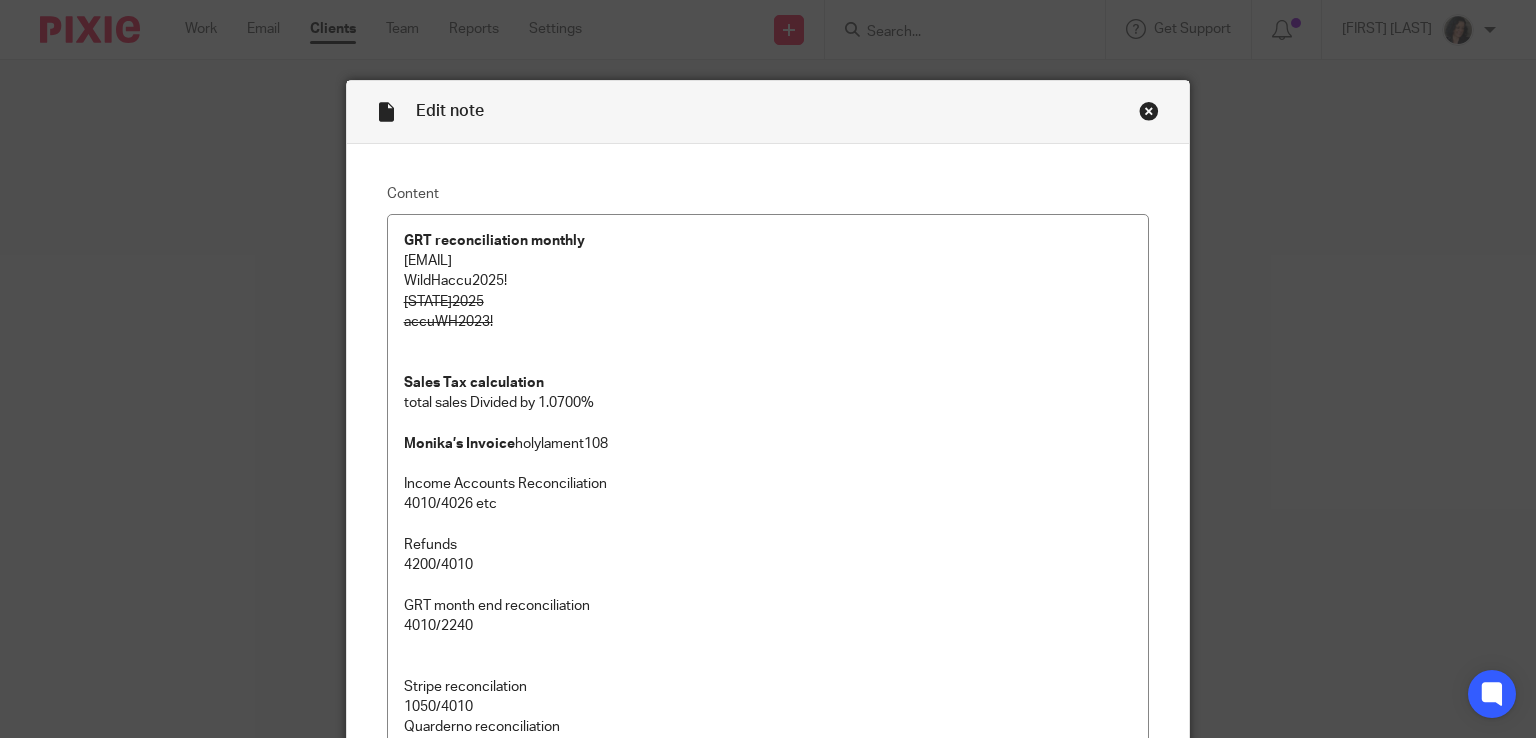 scroll, scrollTop: 0, scrollLeft: 0, axis: both 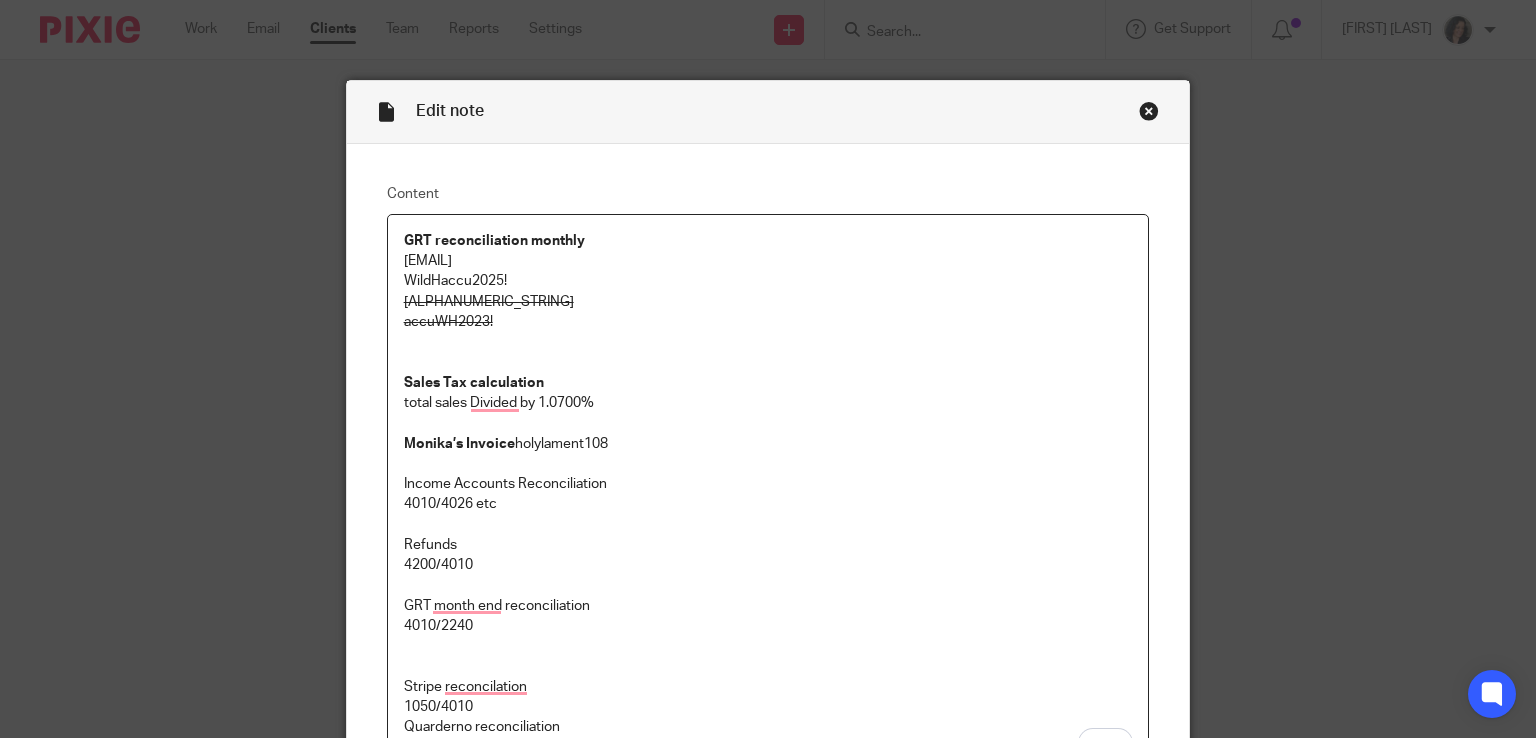 click at bounding box center [1149, 111] 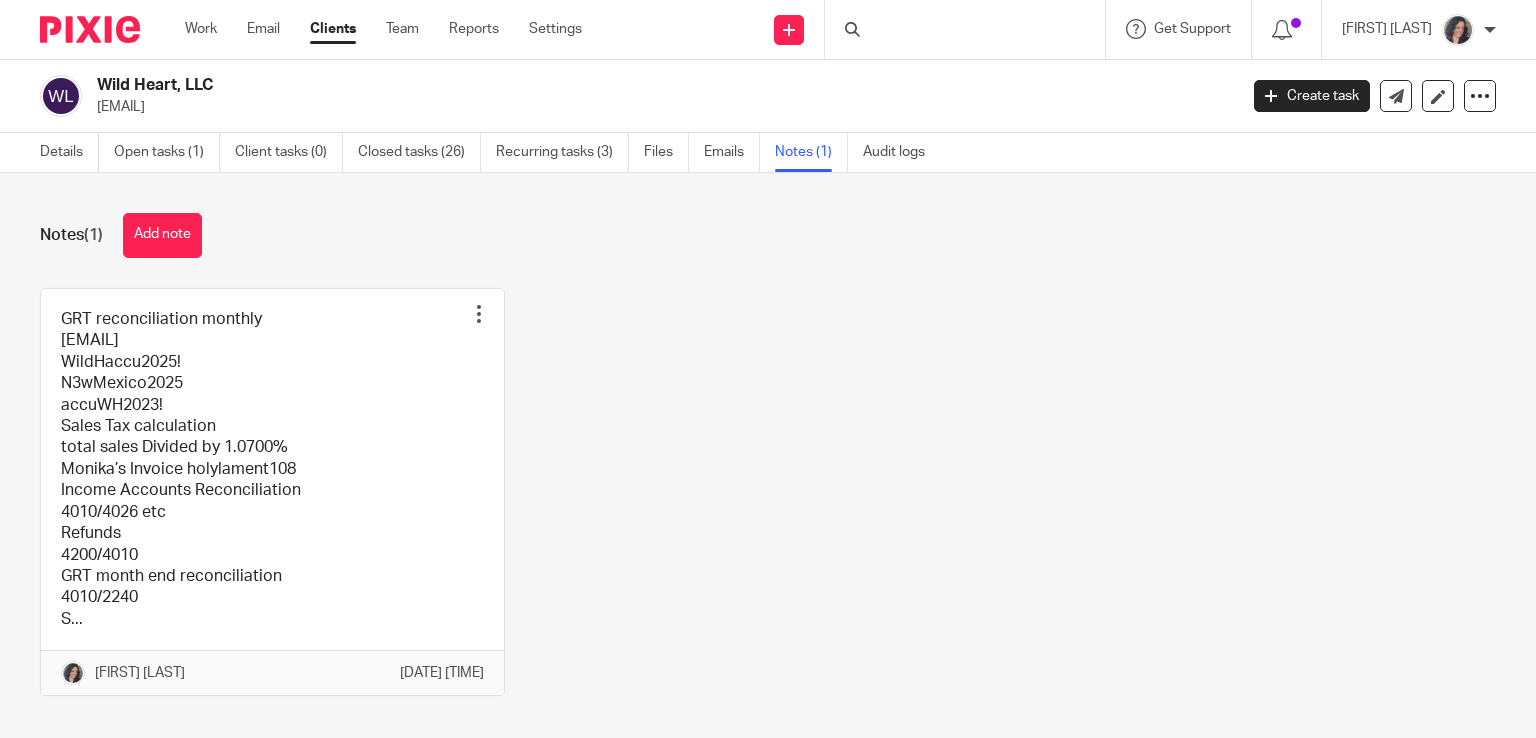 scroll, scrollTop: 0, scrollLeft: 0, axis: both 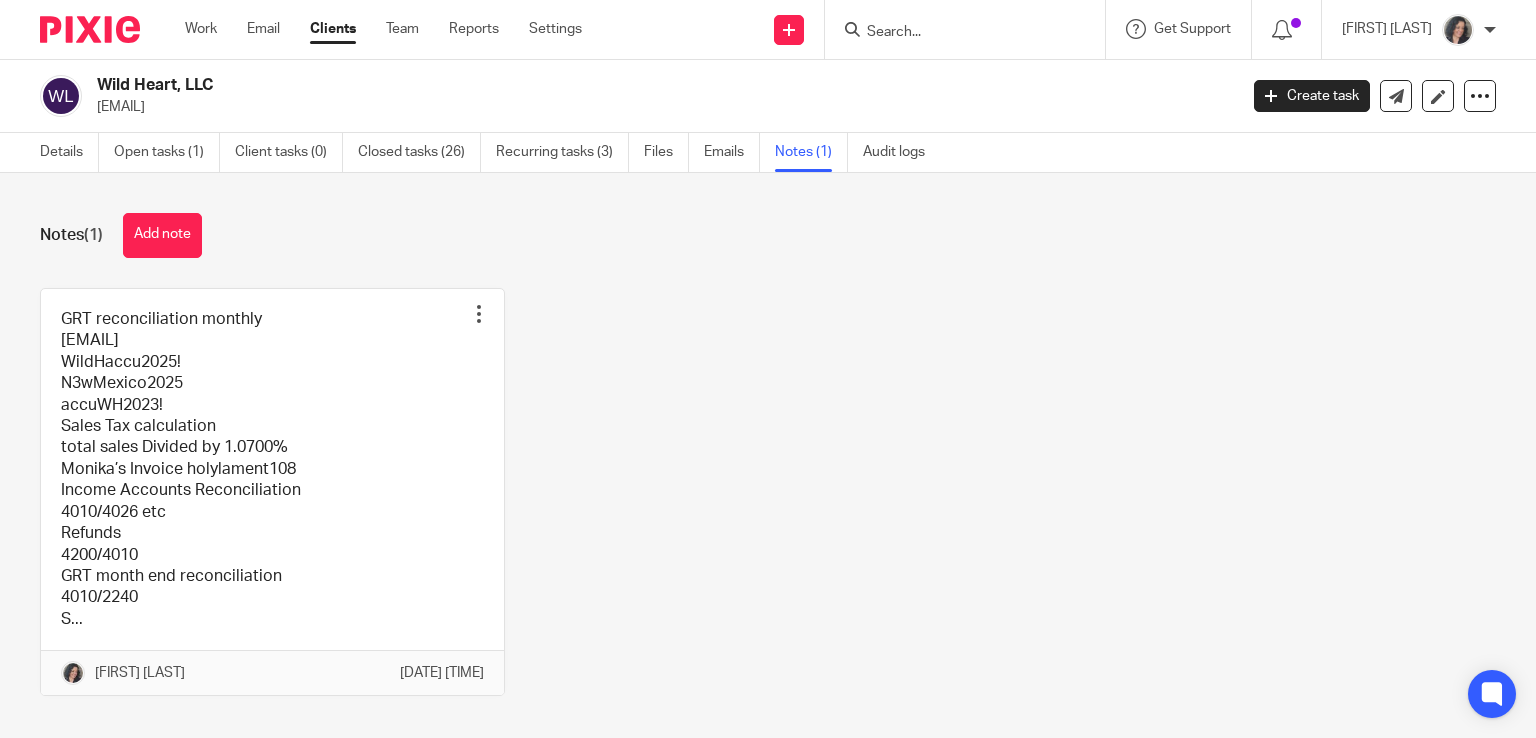 click on "Clients" at bounding box center [333, 29] 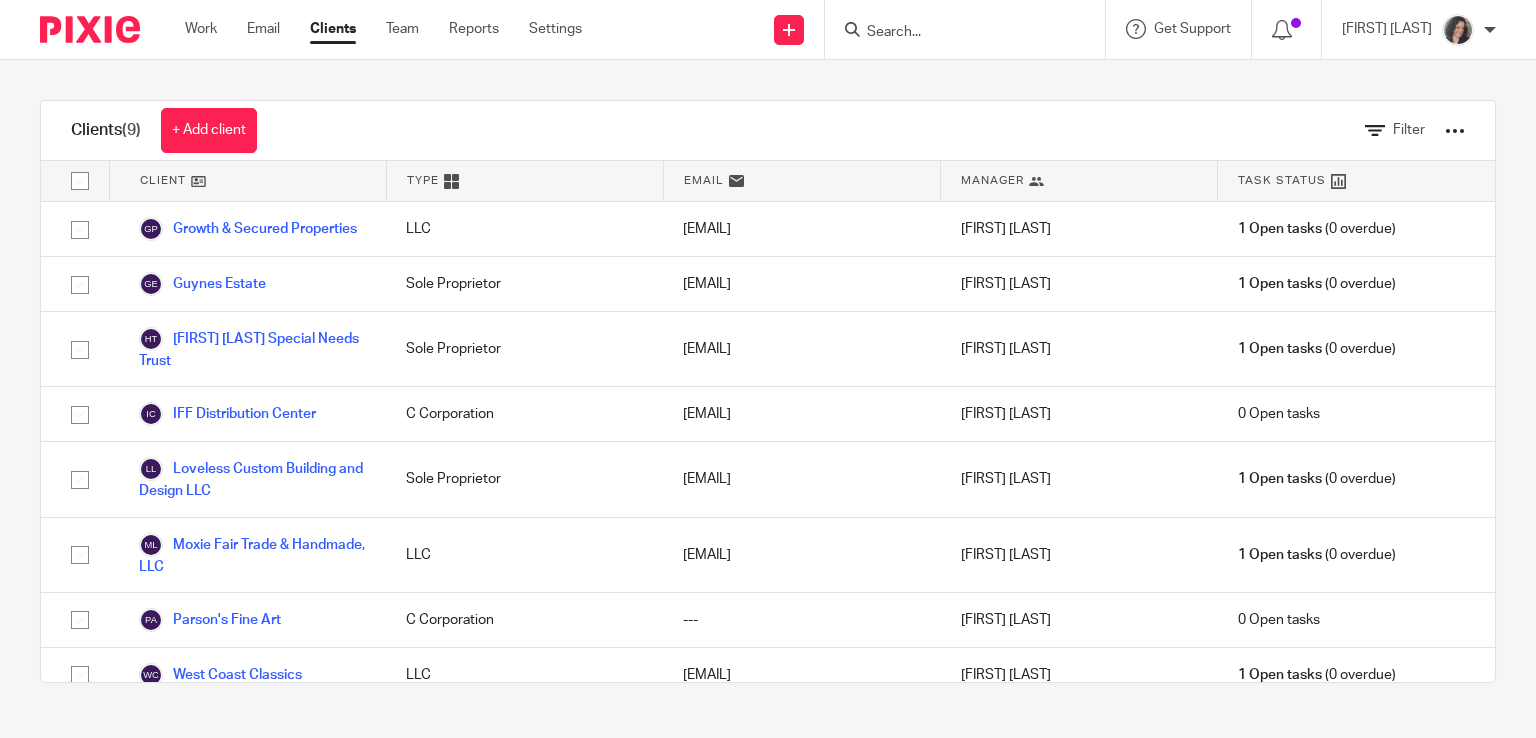scroll, scrollTop: 0, scrollLeft: 0, axis: both 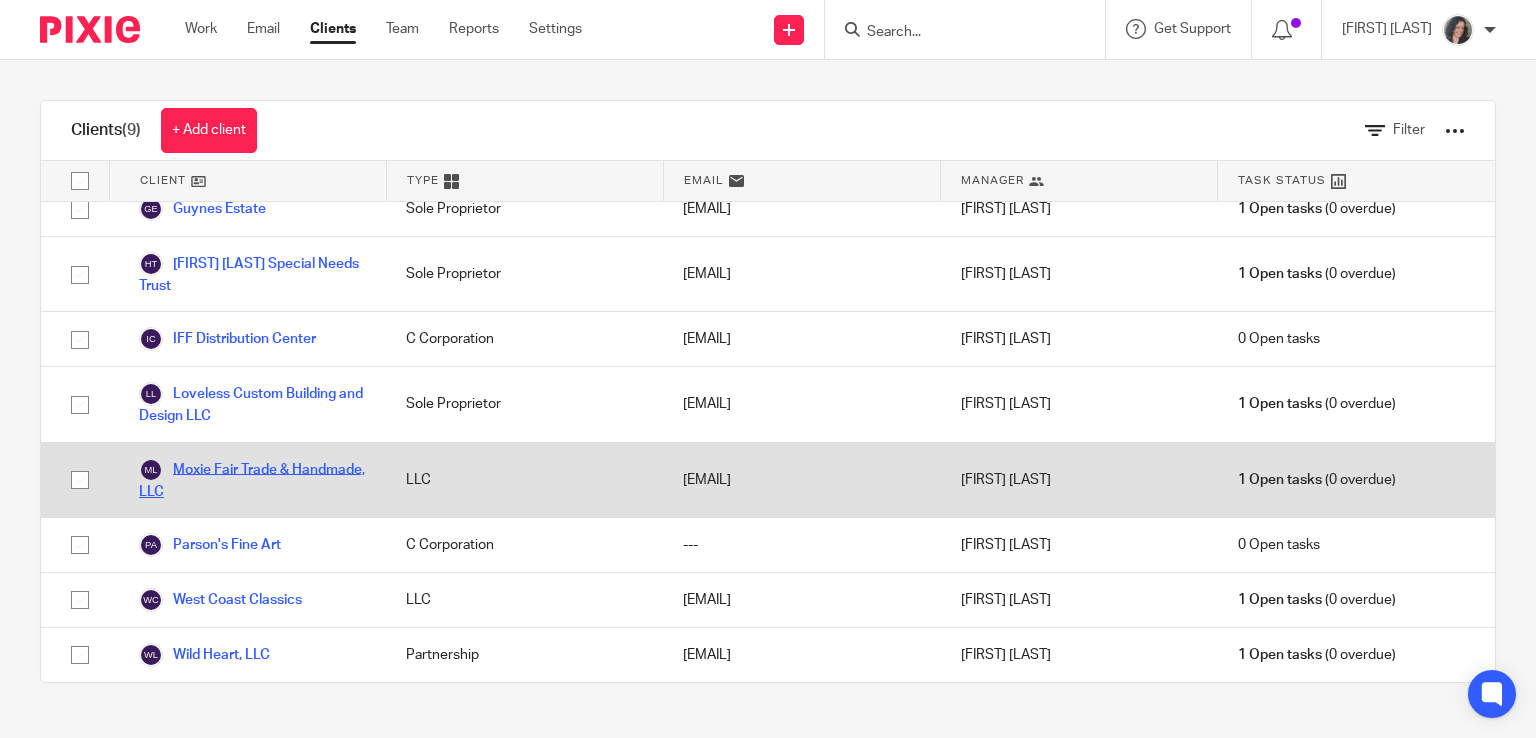click on "Moxie Fair Trade & Handmade, LLC" at bounding box center (252, 480) 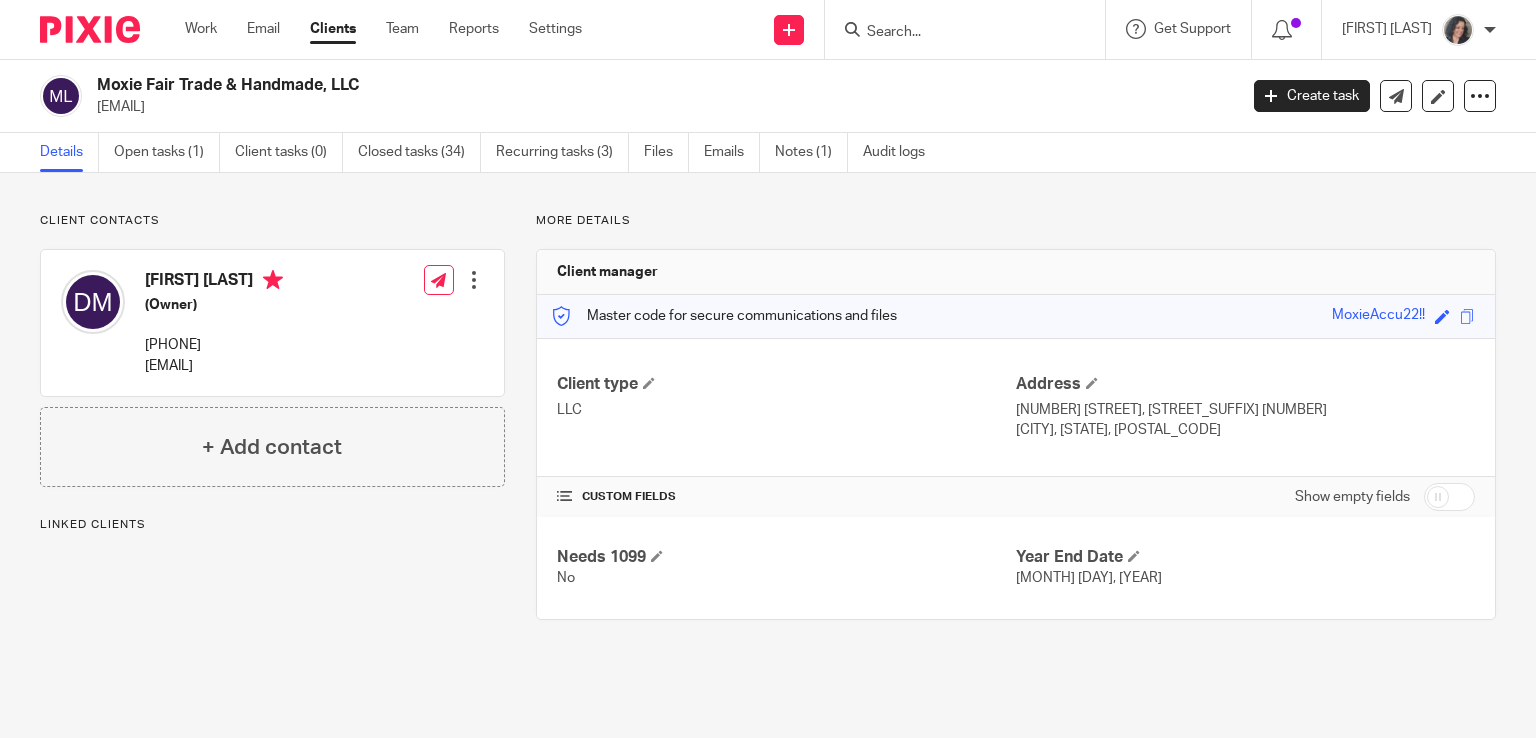 scroll, scrollTop: 0, scrollLeft: 0, axis: both 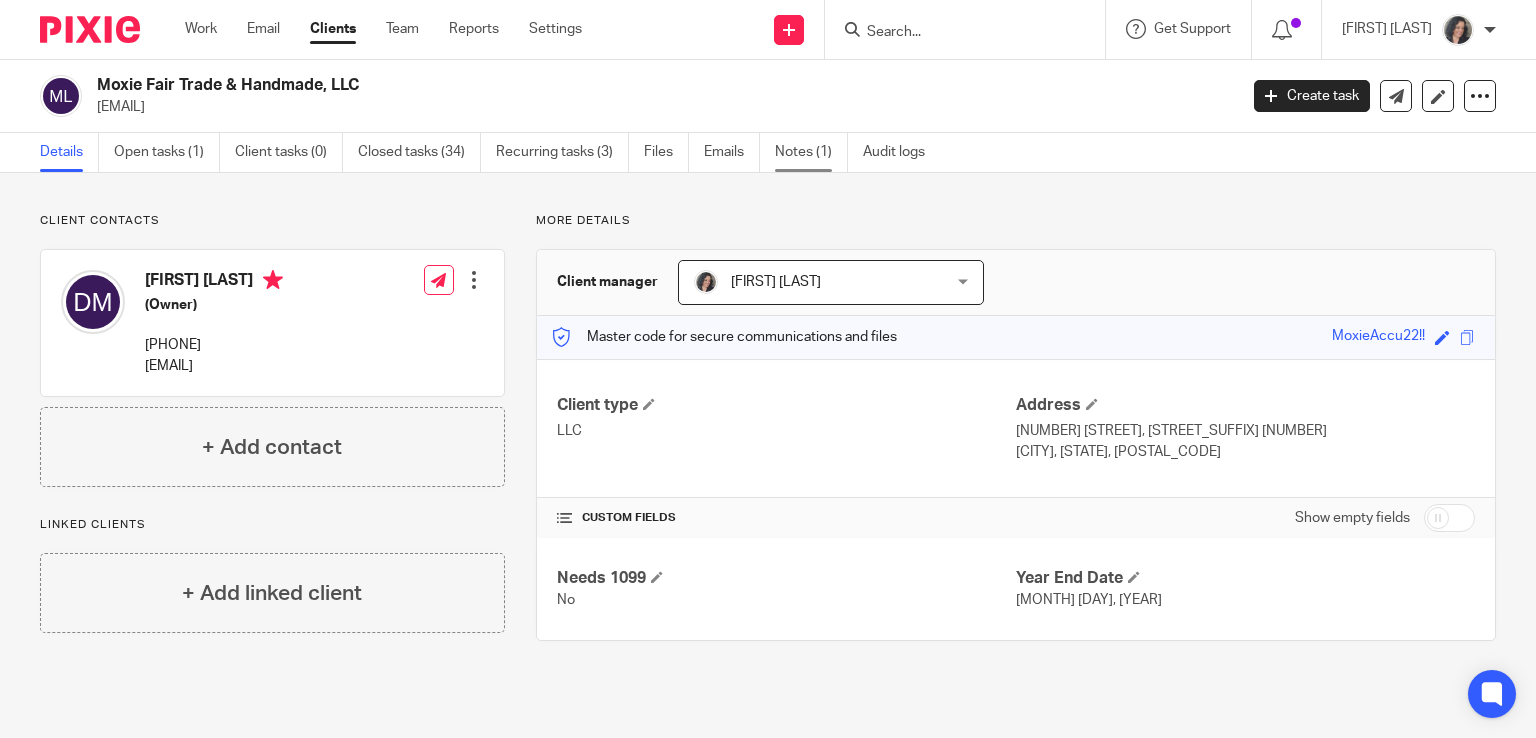 click on "Notes (1)" at bounding box center [811, 152] 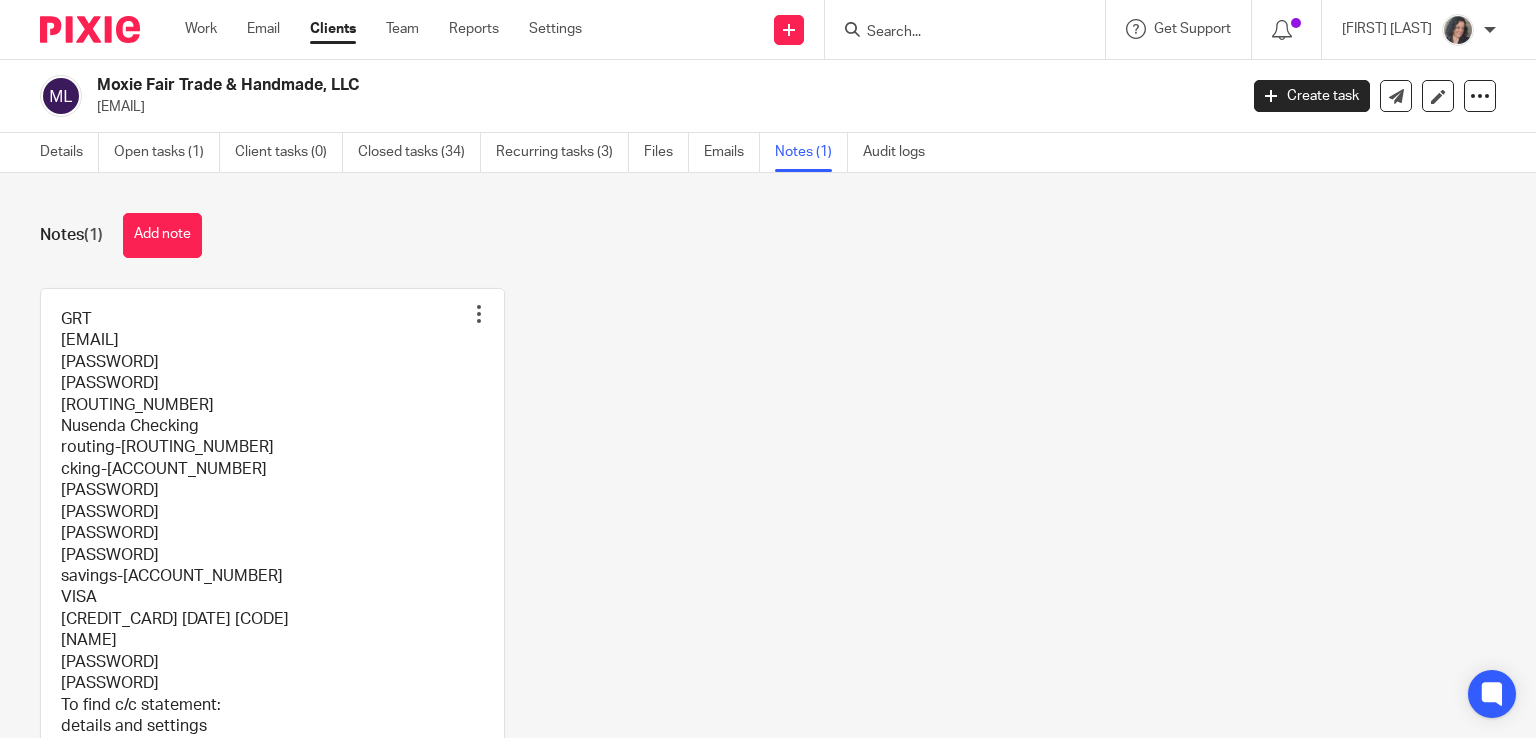 scroll, scrollTop: 0, scrollLeft: 0, axis: both 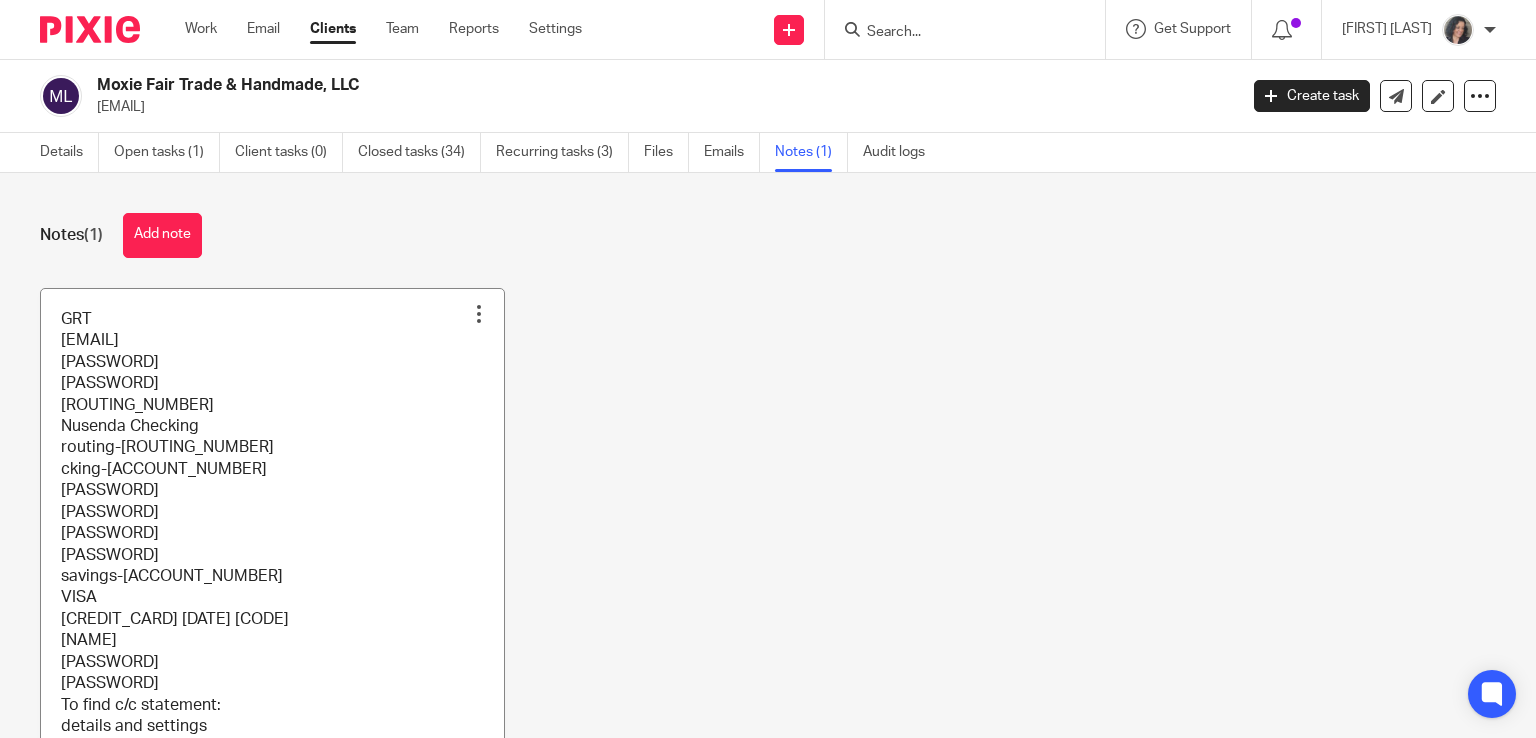 click at bounding box center (272, 567) 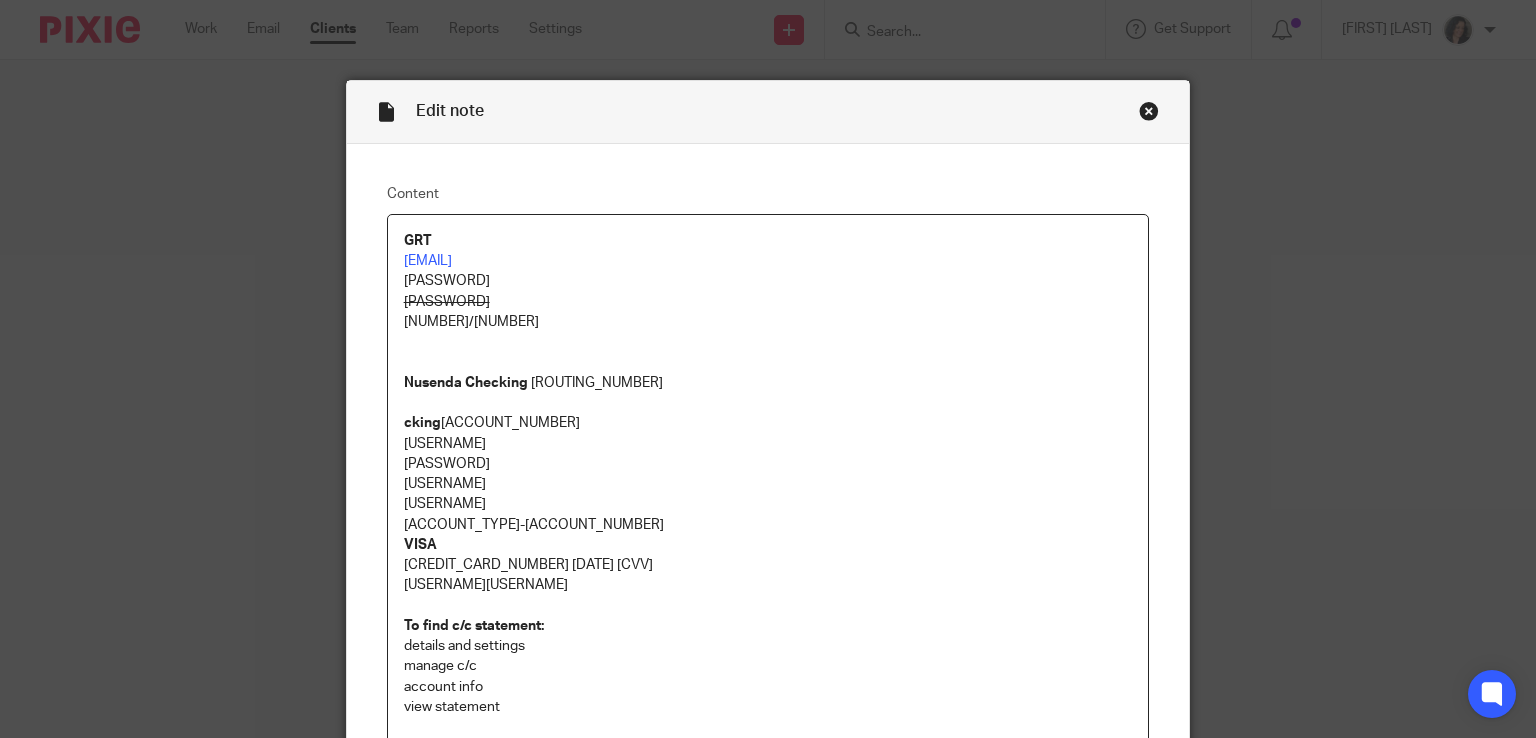 scroll, scrollTop: 0, scrollLeft: 0, axis: both 